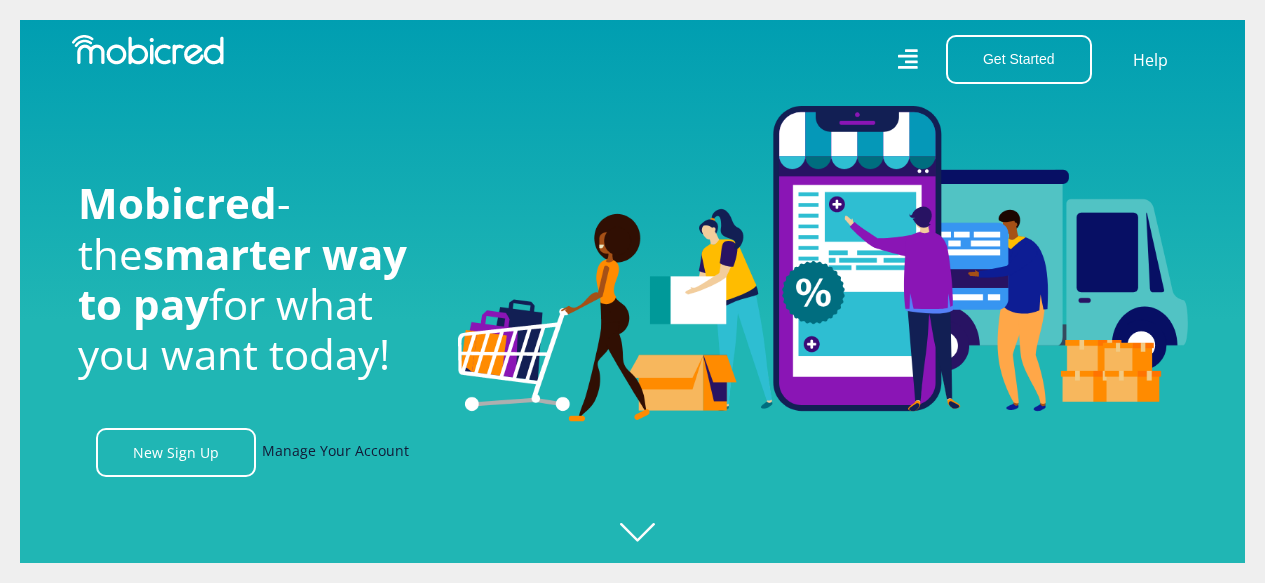 scroll, scrollTop: 0, scrollLeft: 0, axis: both 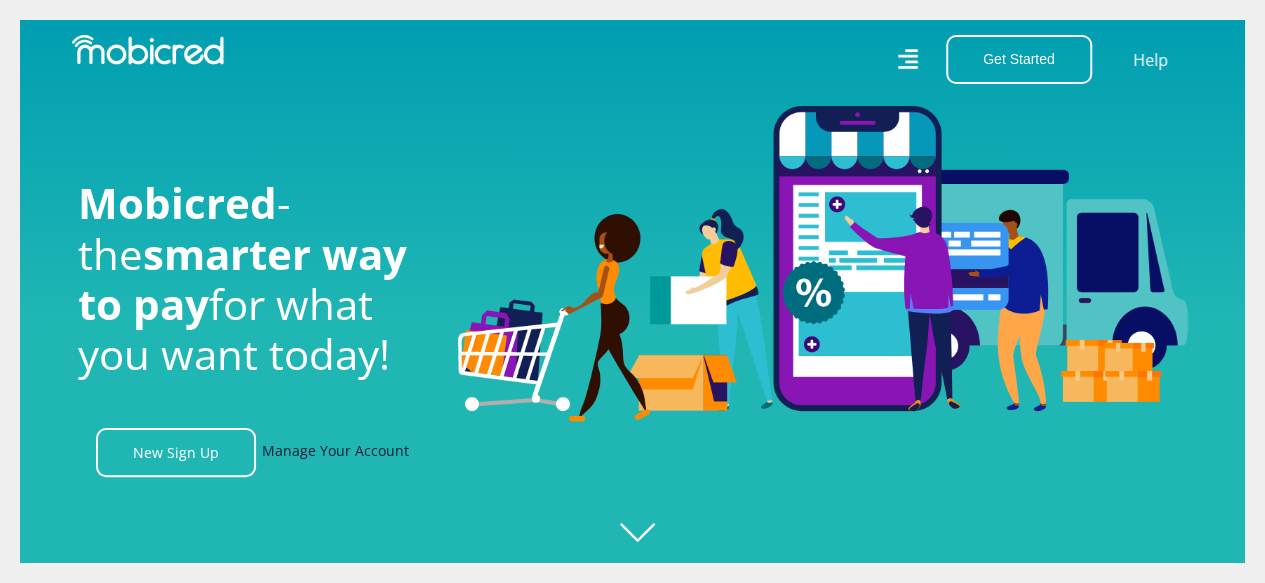 click on "Manage Your Account" at bounding box center [335, 452] 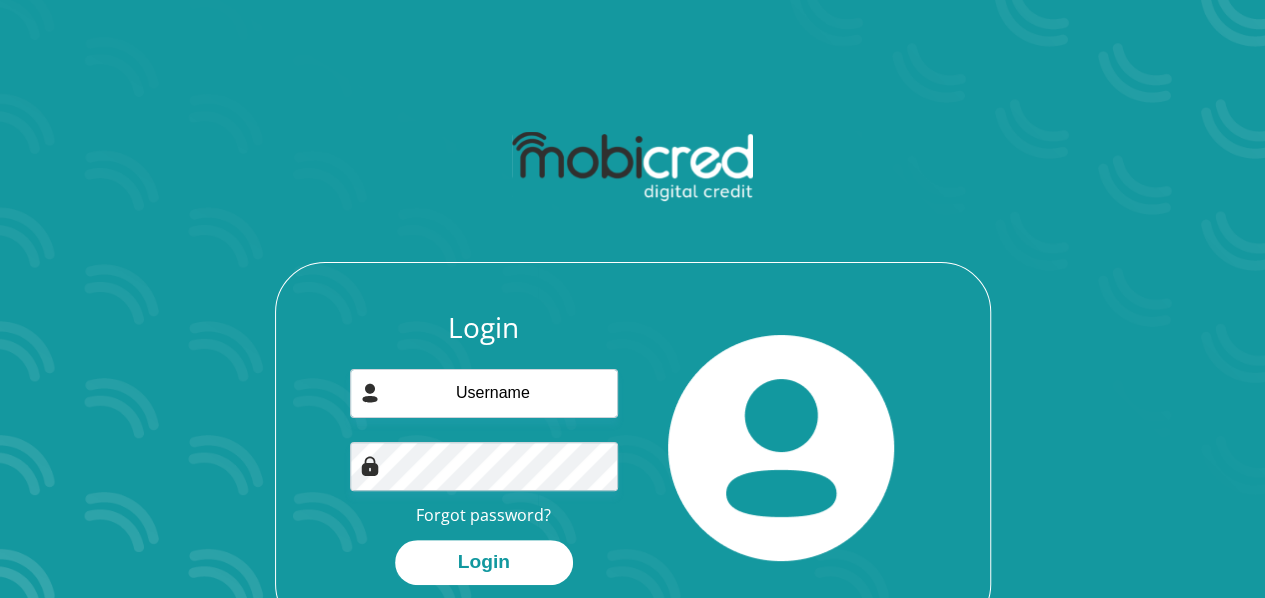 scroll, scrollTop: 114, scrollLeft: 0, axis: vertical 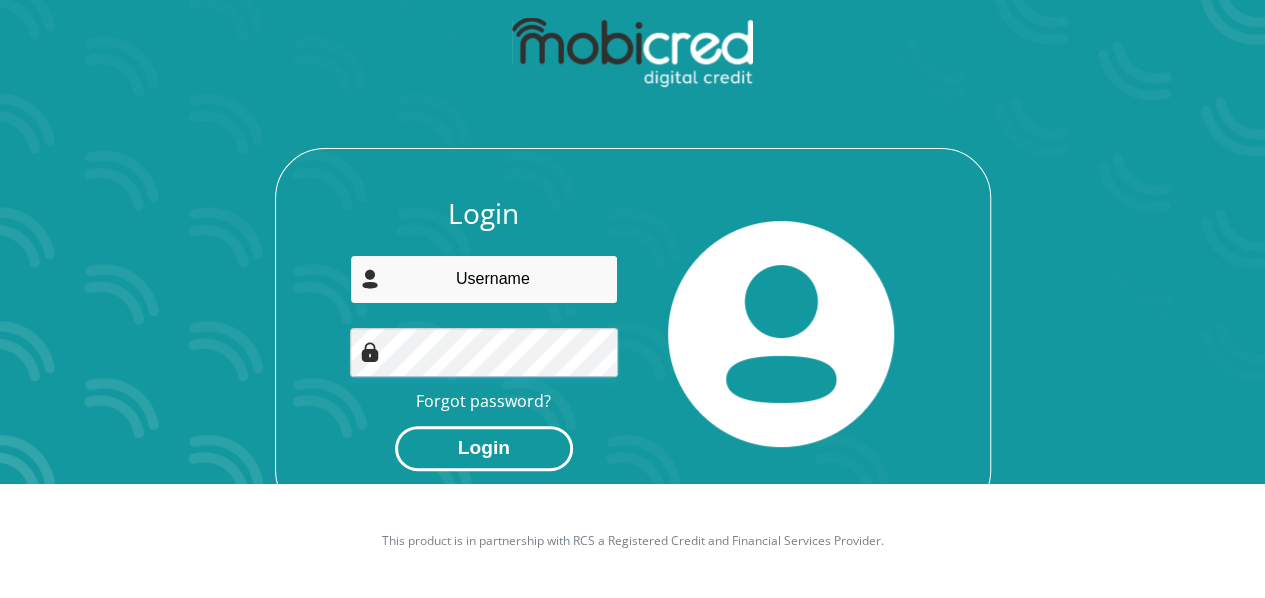 type on "[EMAIL]" 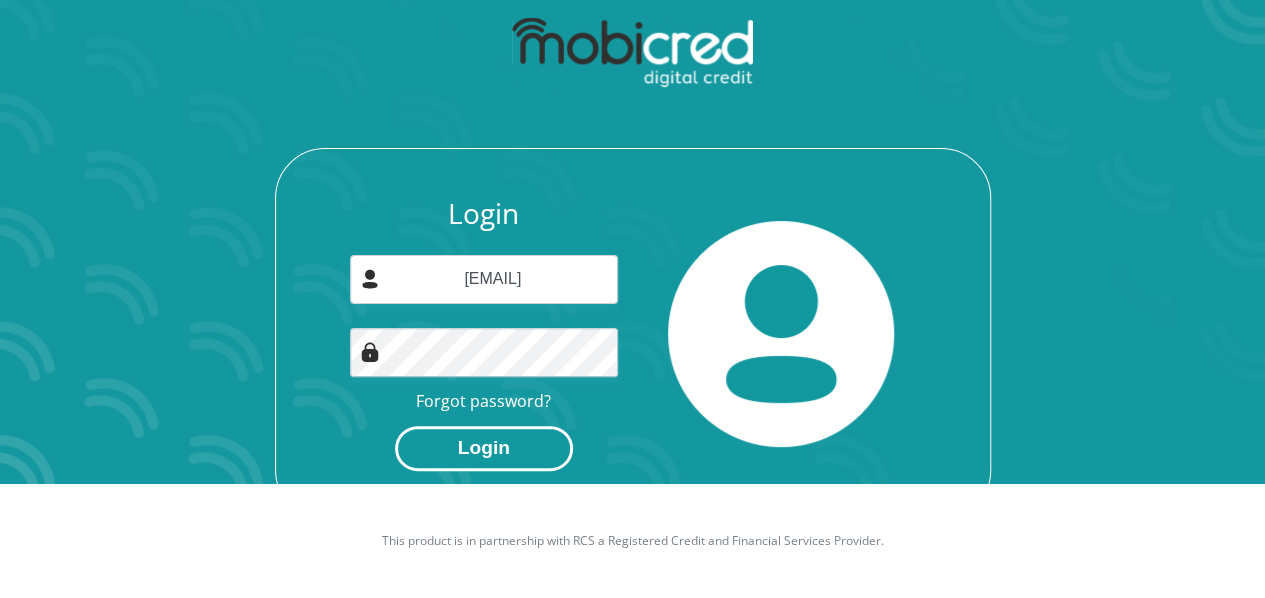 click on "Login" at bounding box center [484, 448] 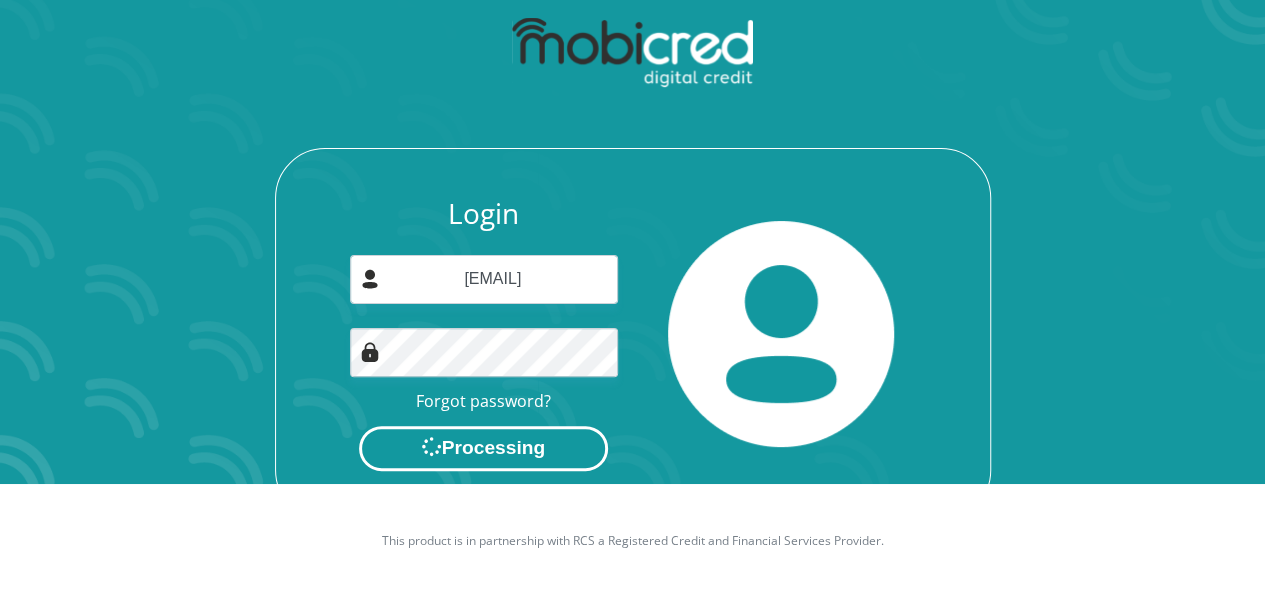 scroll, scrollTop: 0, scrollLeft: 0, axis: both 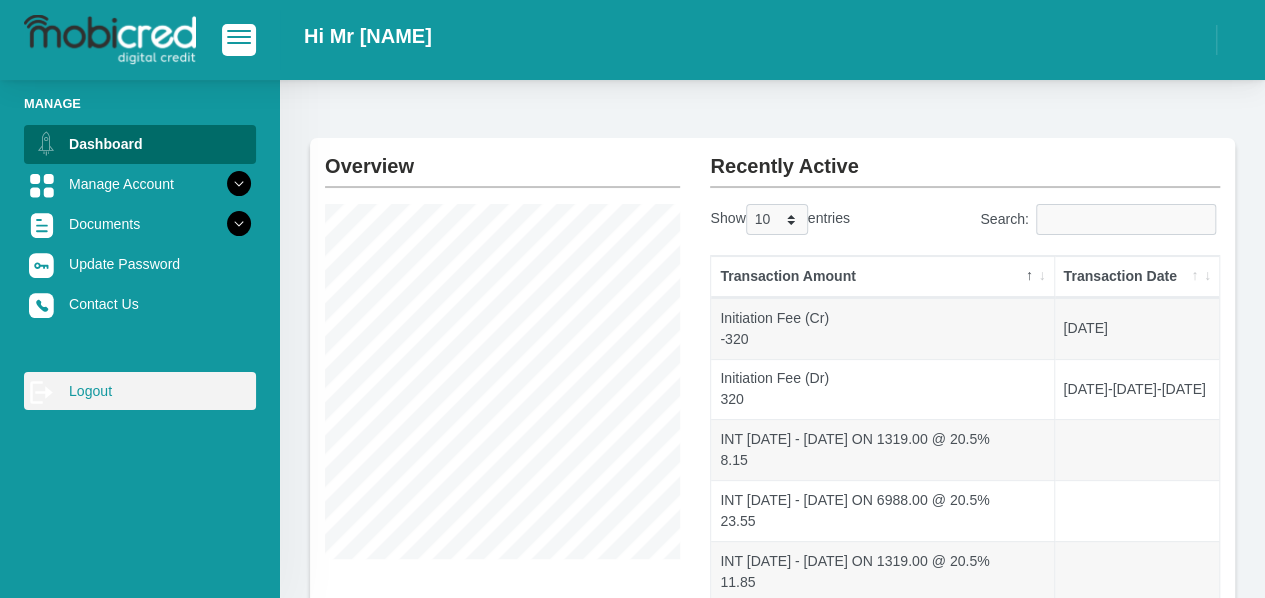 click on "log out
Logout" at bounding box center (140, 391) 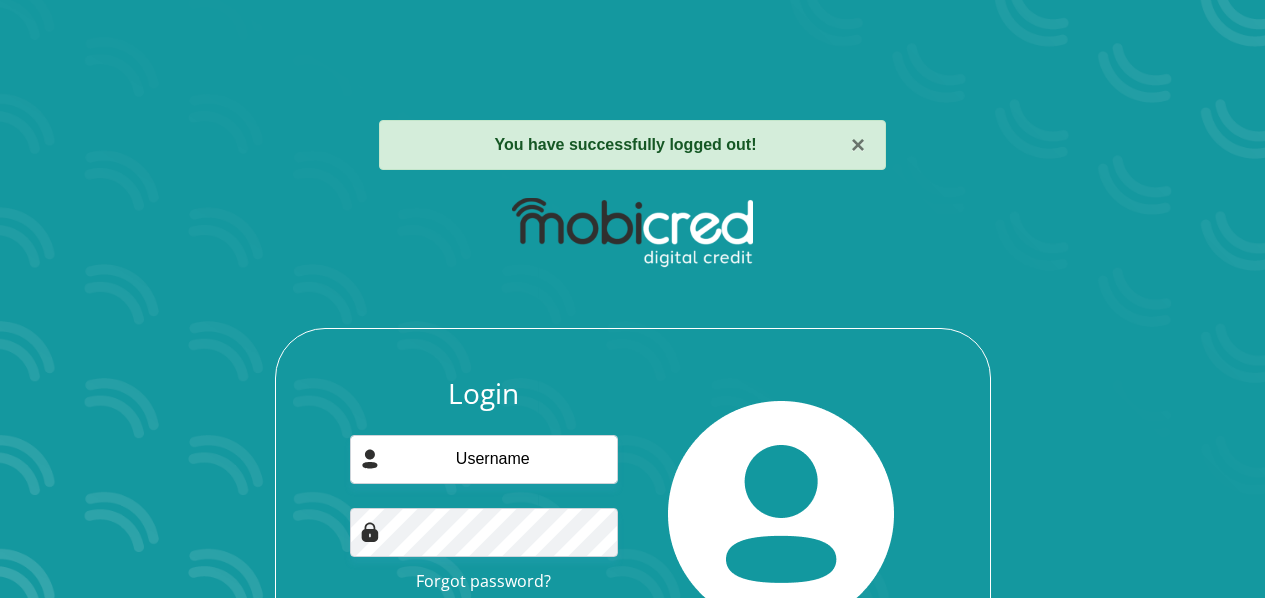scroll, scrollTop: 0, scrollLeft: 0, axis: both 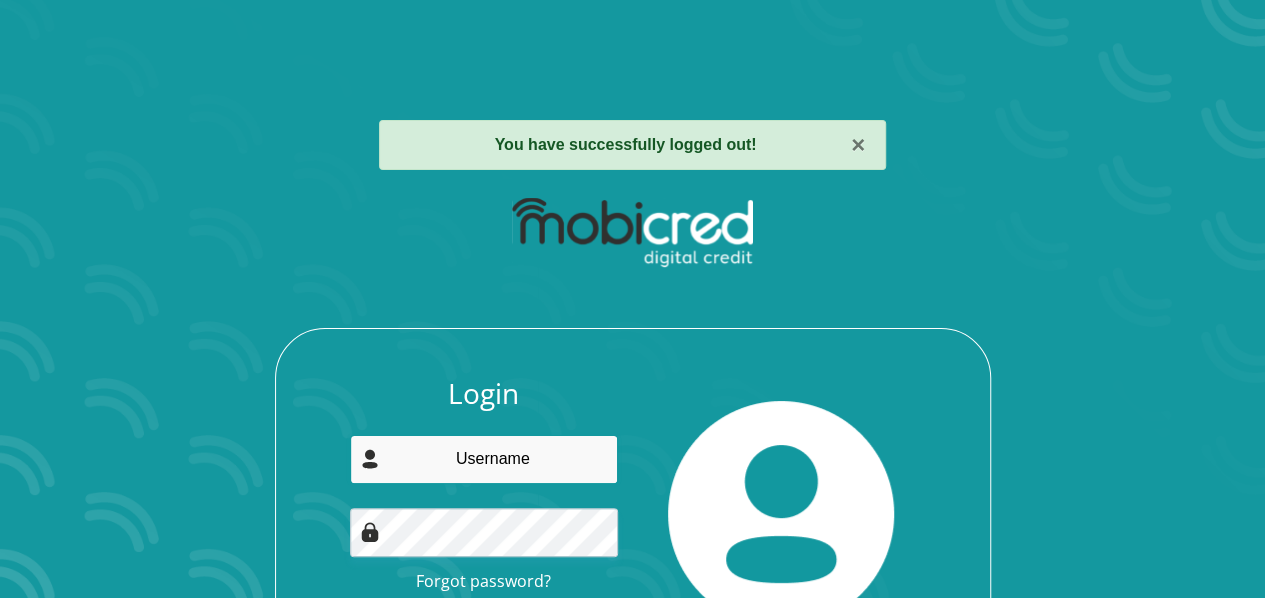 type on "priyeshen@gmail.com" 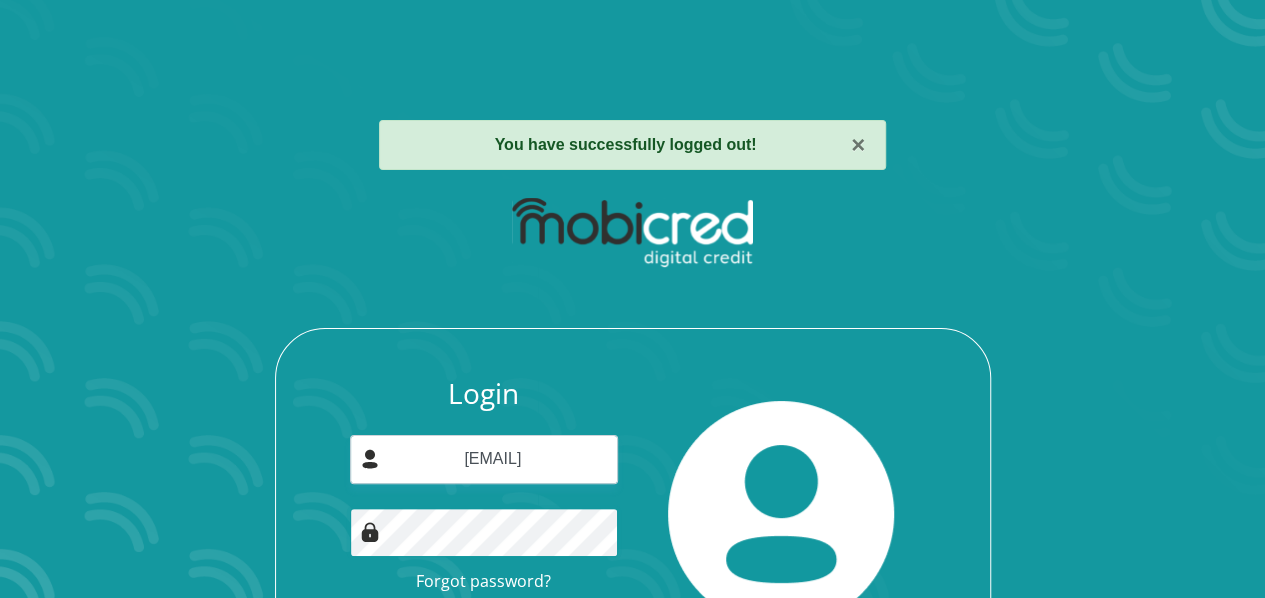scroll, scrollTop: 147, scrollLeft: 0, axis: vertical 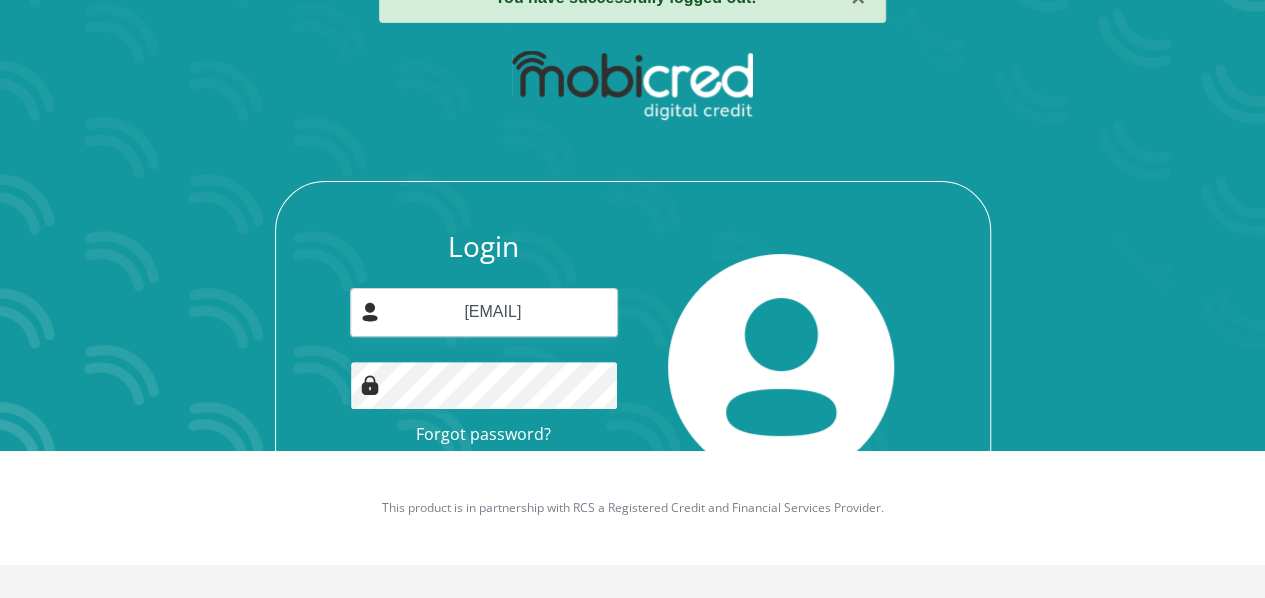 click on "Login" at bounding box center (484, 481) 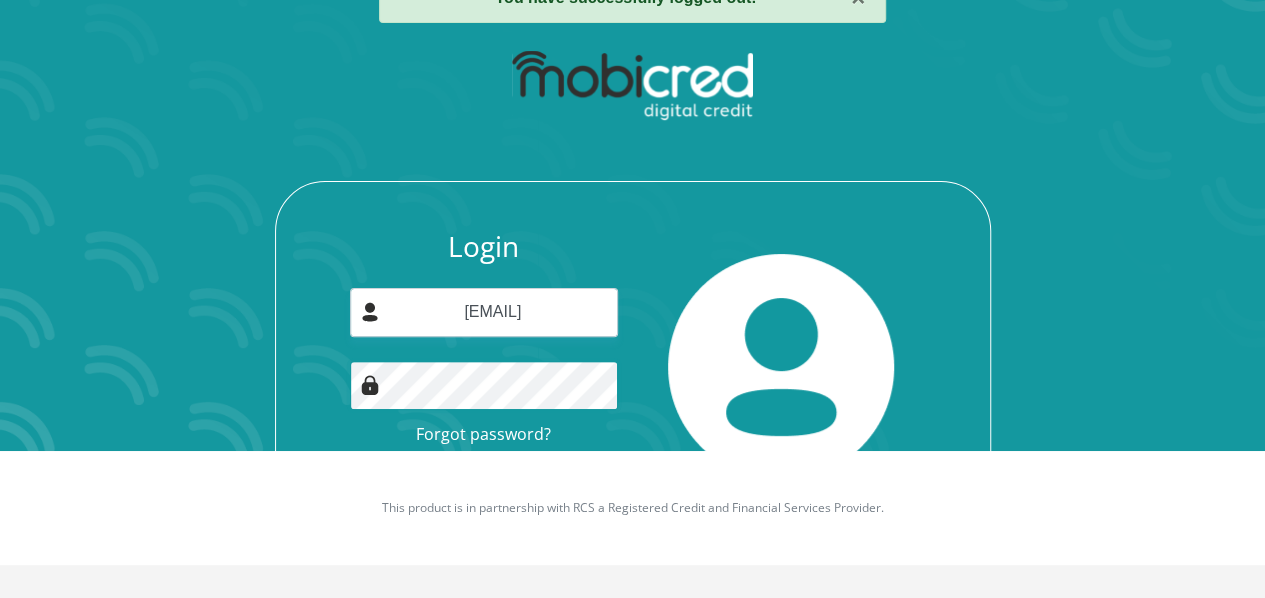 scroll, scrollTop: 0, scrollLeft: 0, axis: both 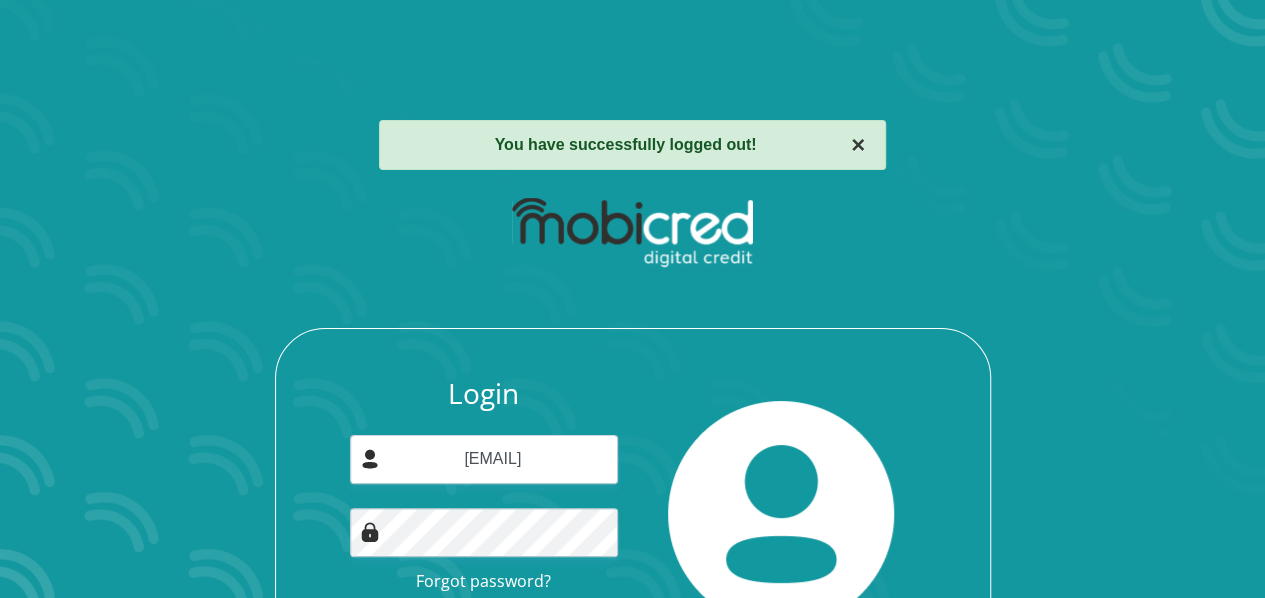 click on "×" at bounding box center [858, 145] 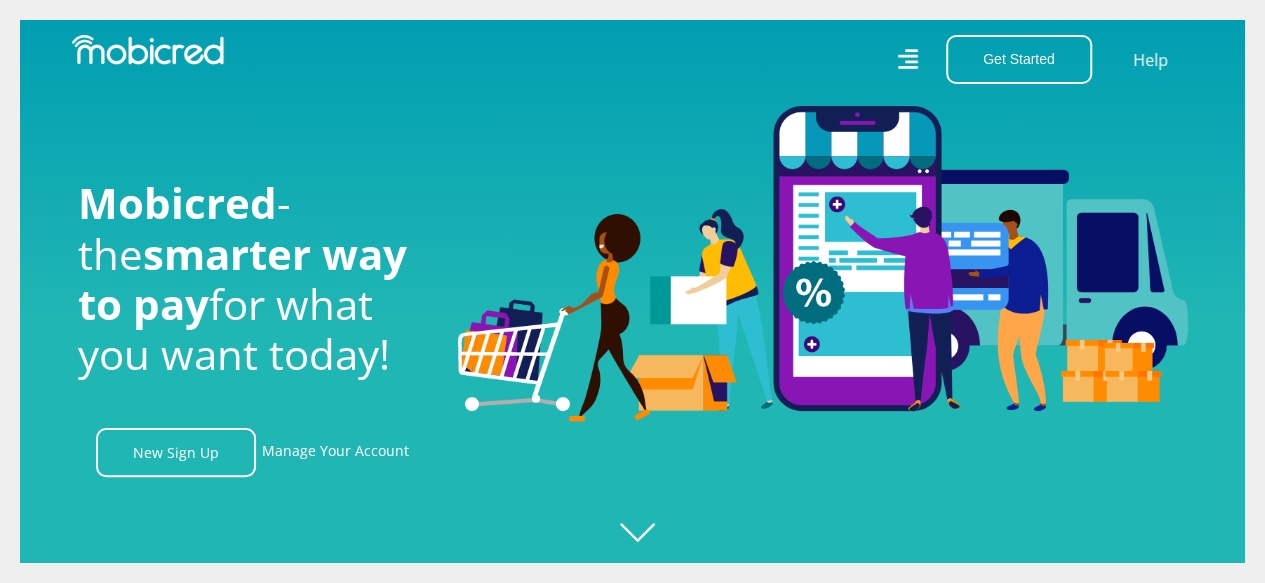 scroll, scrollTop: 99, scrollLeft: 0, axis: vertical 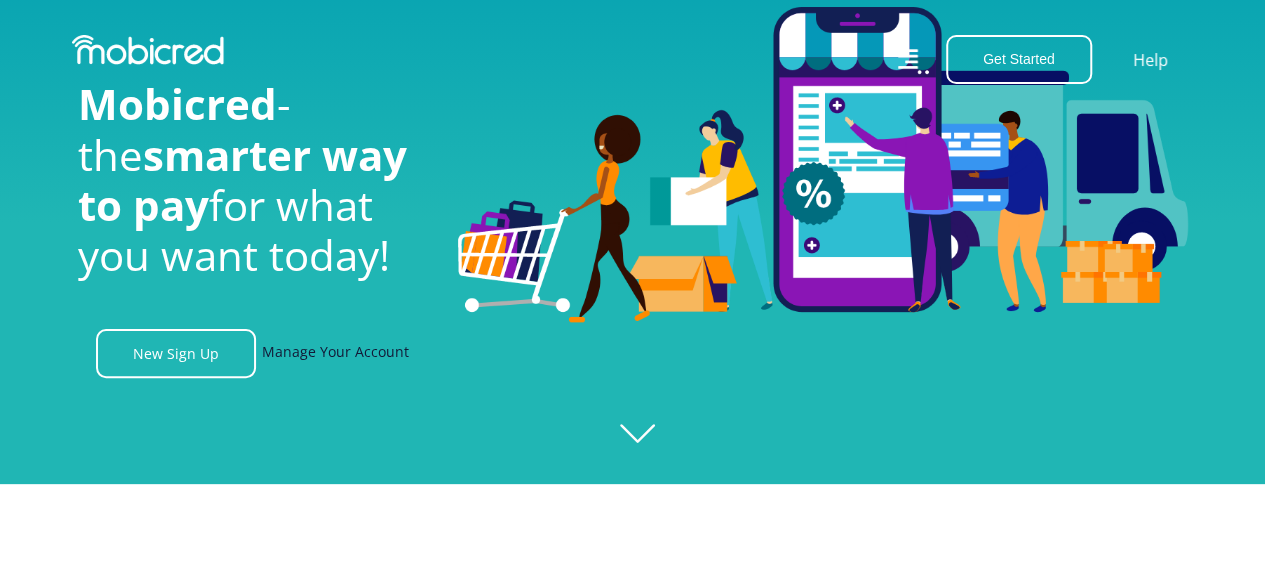 click on "Manage Your Account" at bounding box center [335, 353] 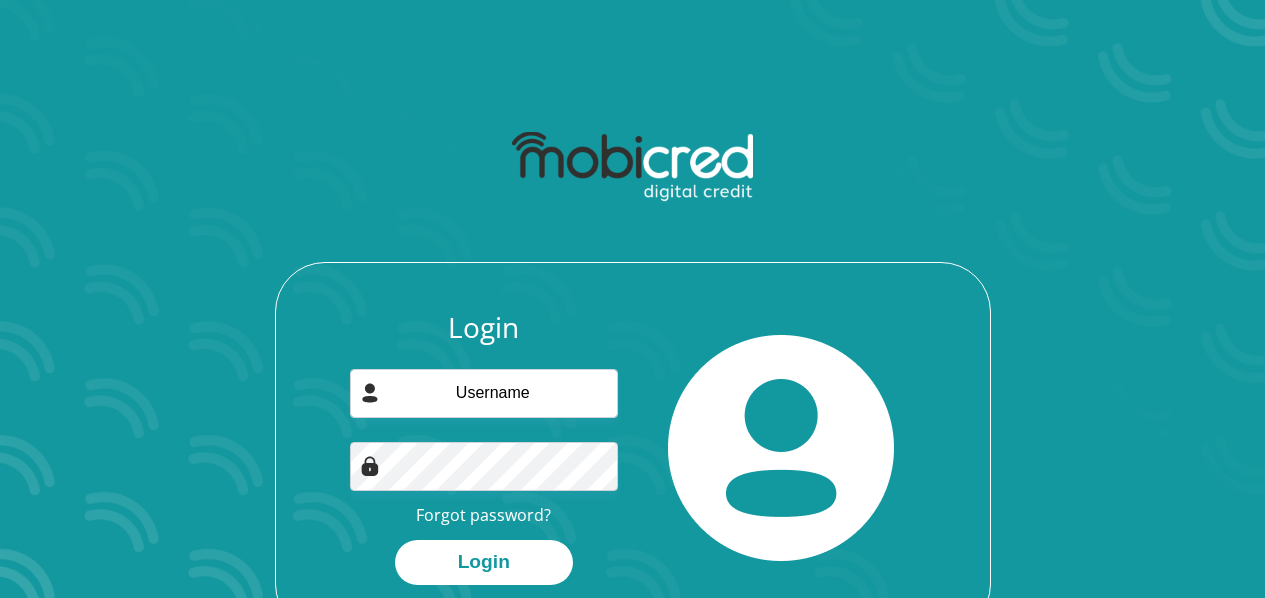 scroll, scrollTop: 0, scrollLeft: 0, axis: both 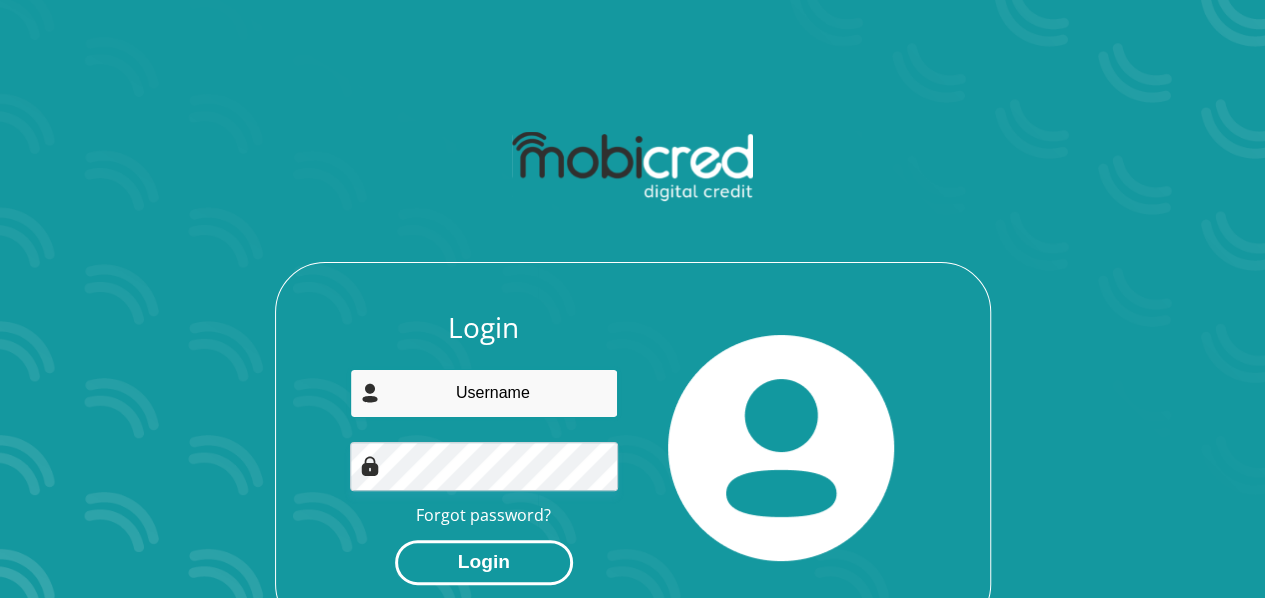 type on "[EMAIL]" 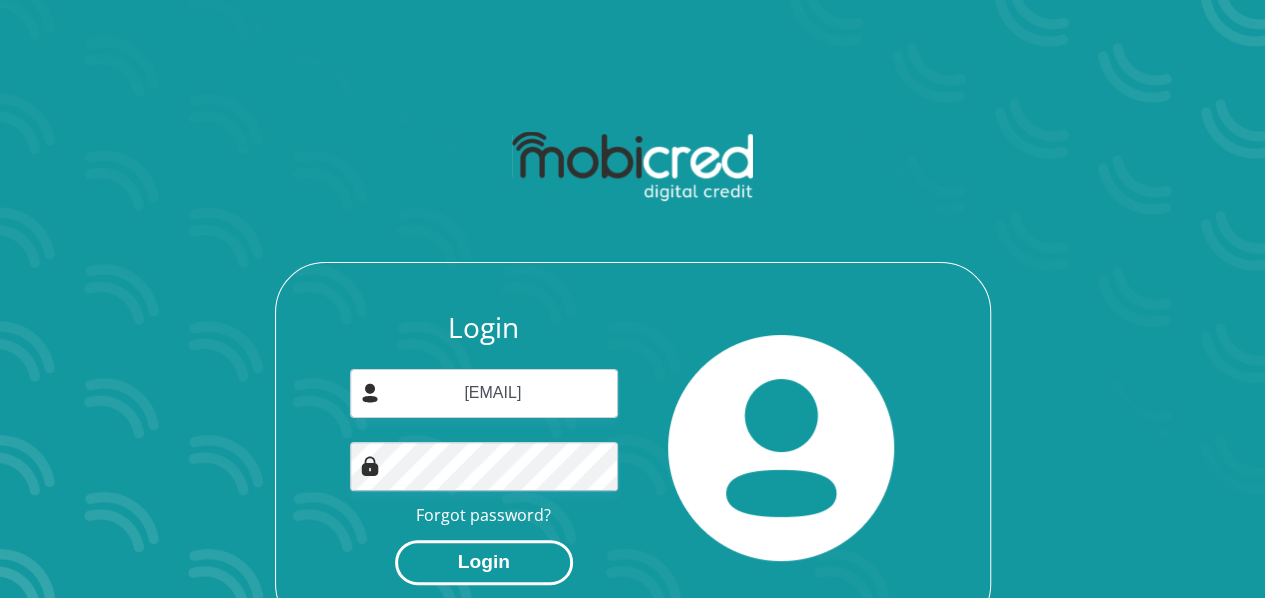 click on "Login" at bounding box center (484, 562) 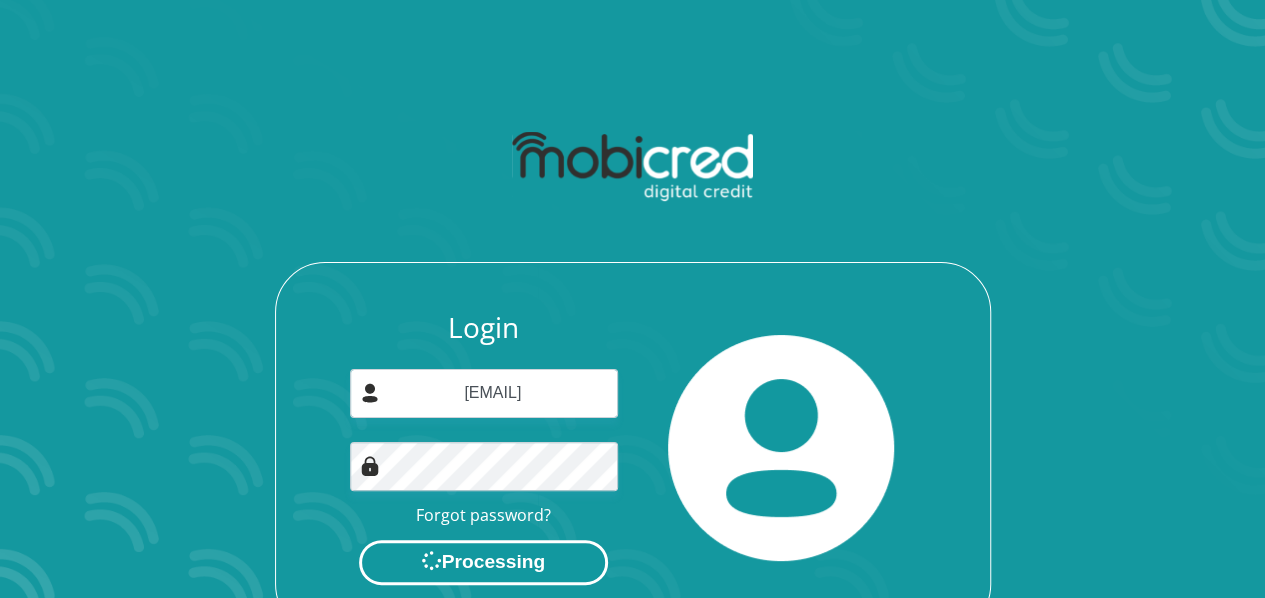 scroll, scrollTop: 0, scrollLeft: 0, axis: both 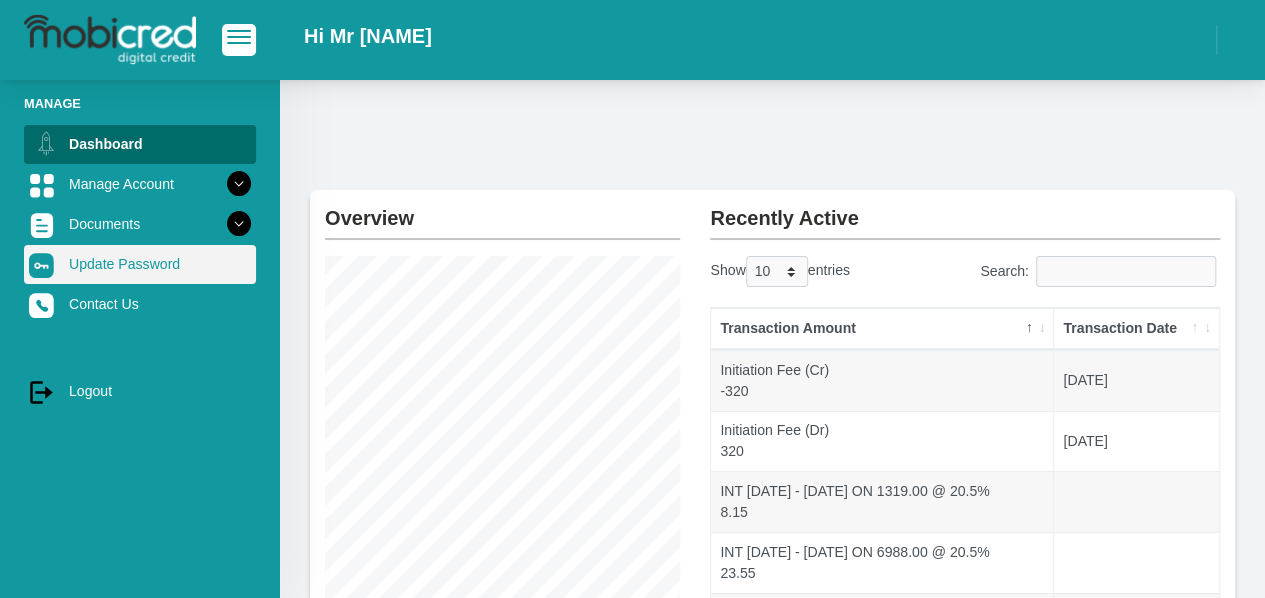 click on "Update Password" at bounding box center [140, 264] 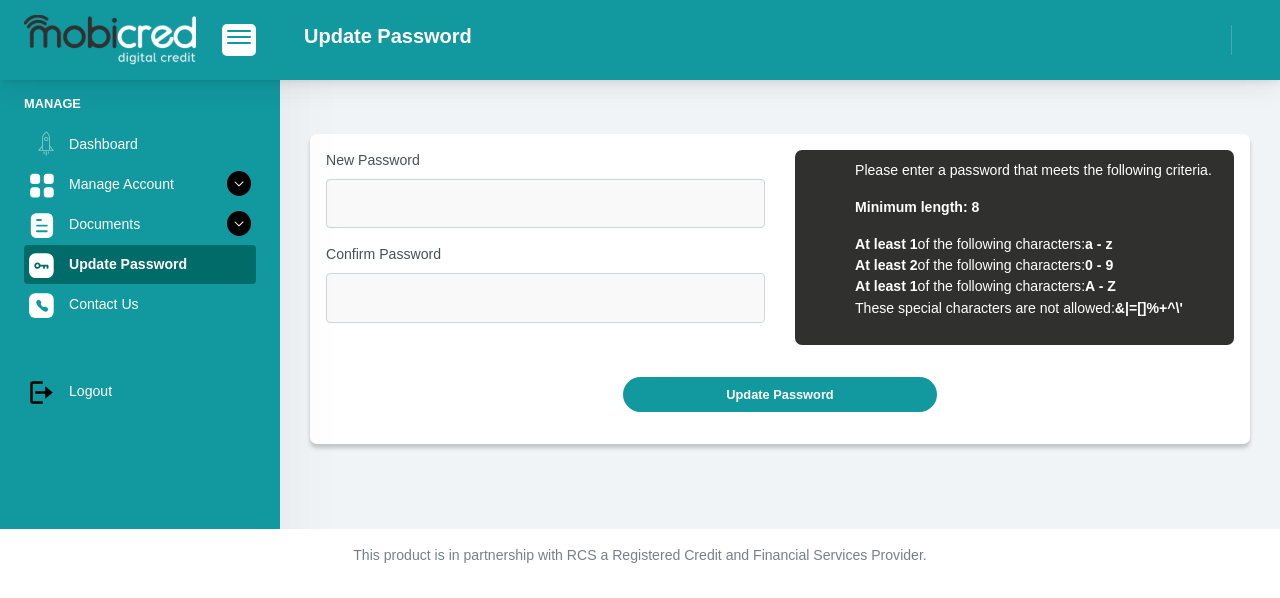 scroll, scrollTop: 0, scrollLeft: 0, axis: both 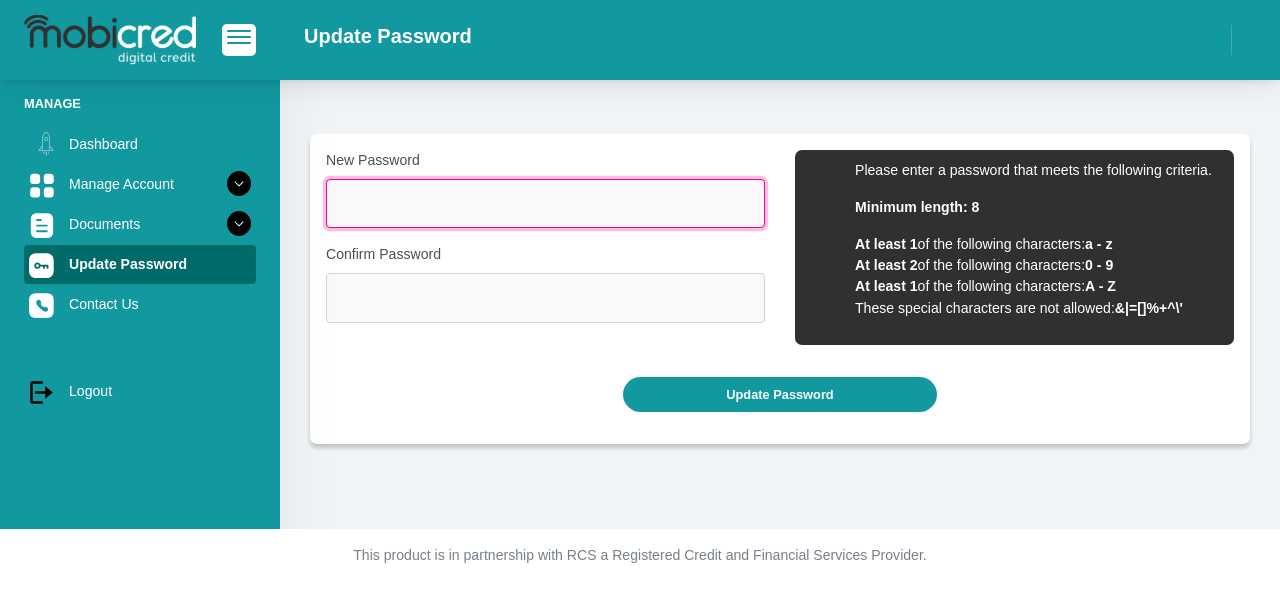 click on "New Password" at bounding box center [545, 203] 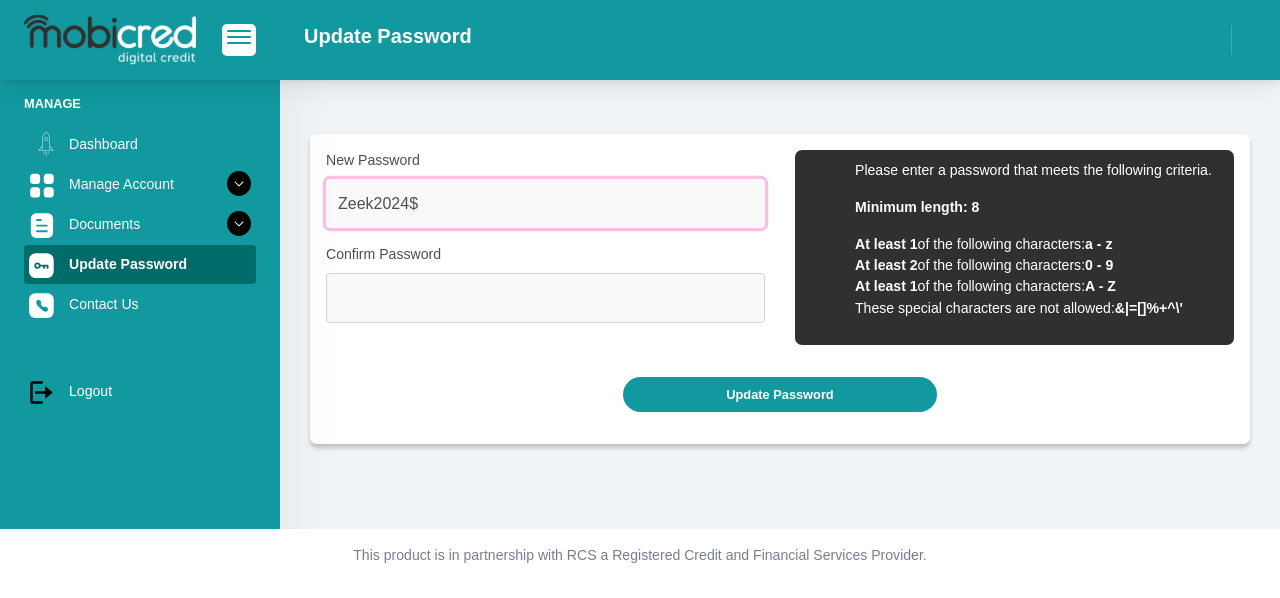 type on "Zeek2024$" 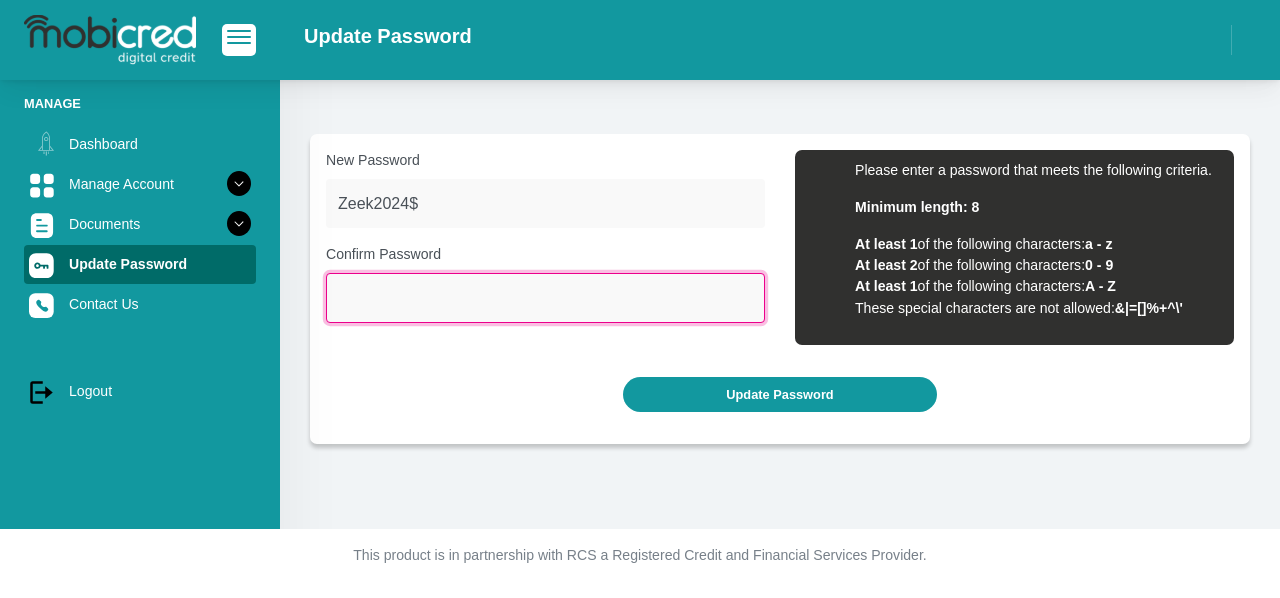 type on "S" 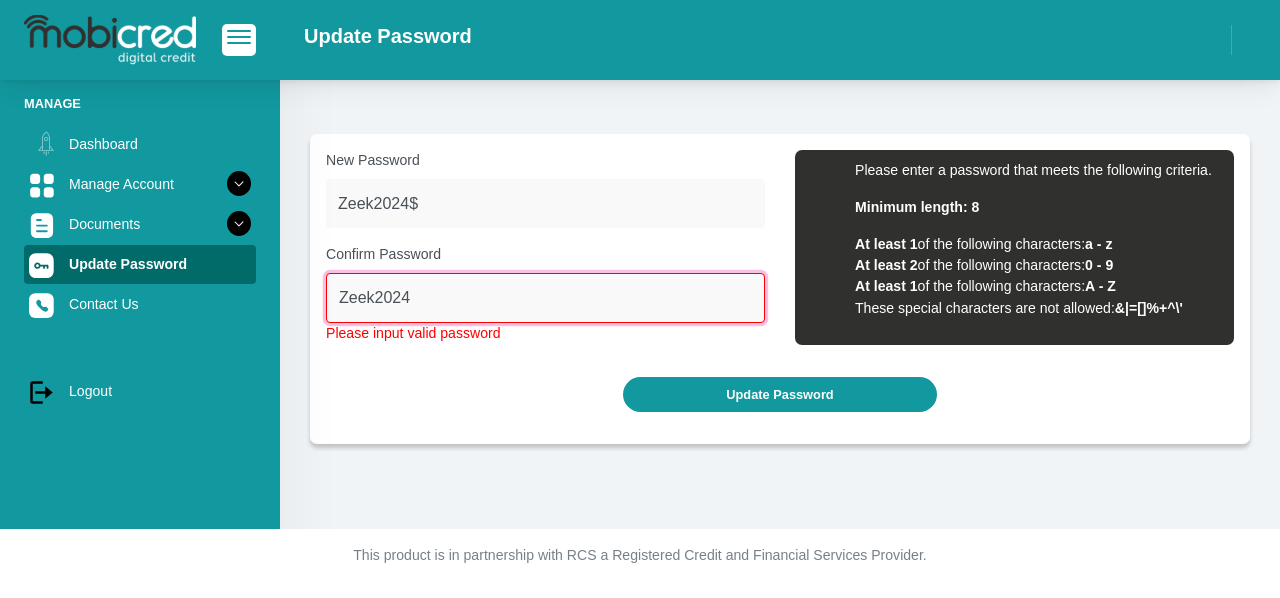 type on "Zeek2024" 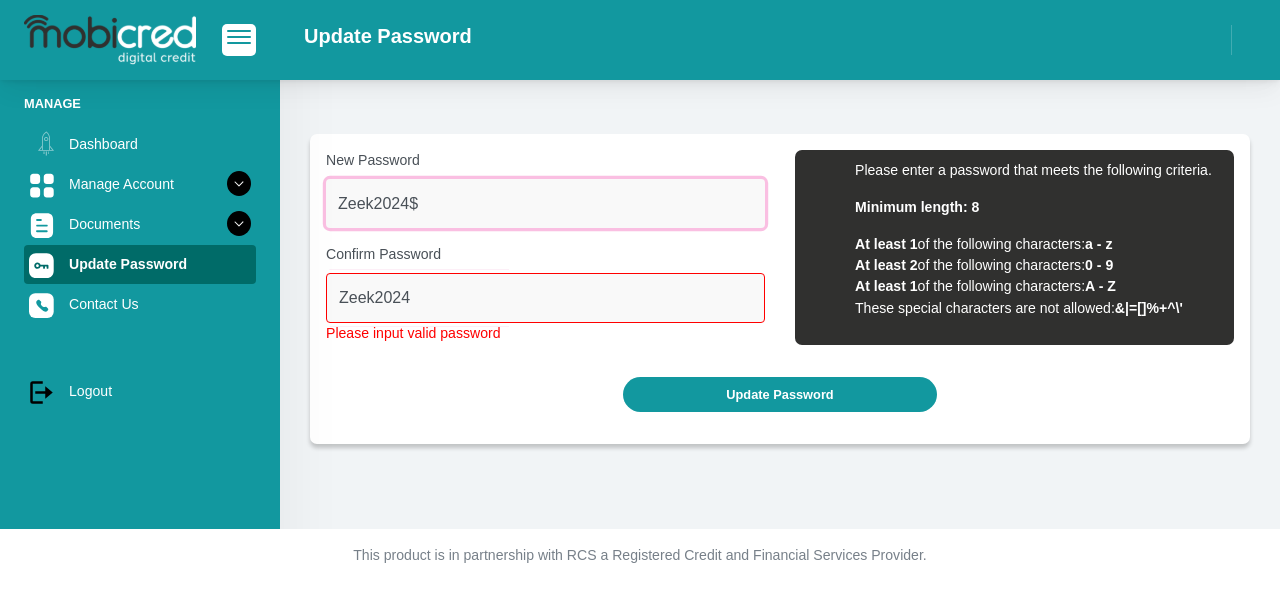 click on "Zeek2024$" at bounding box center (545, 203) 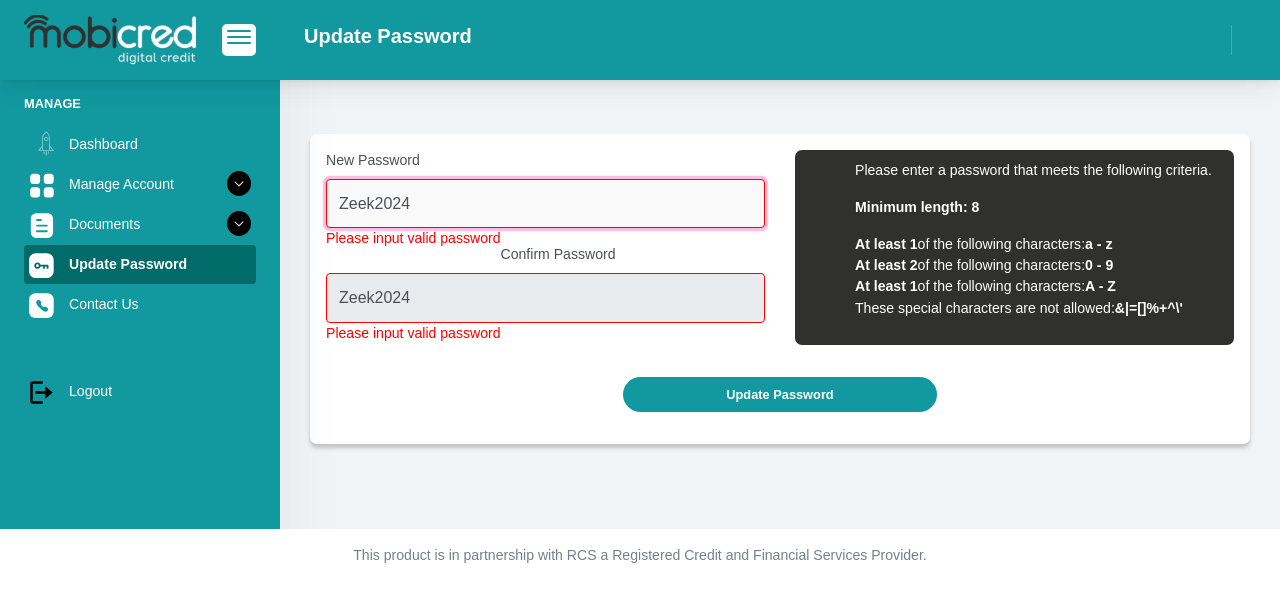 type on "Zeek2024" 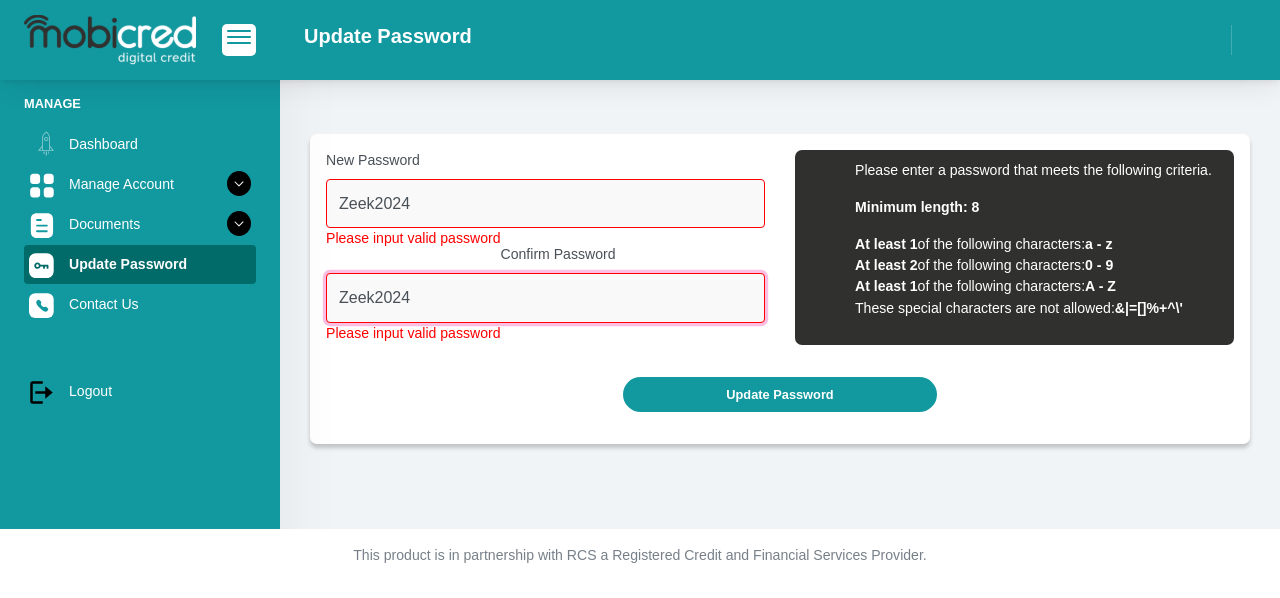 click on "Zeek2024" at bounding box center [545, 297] 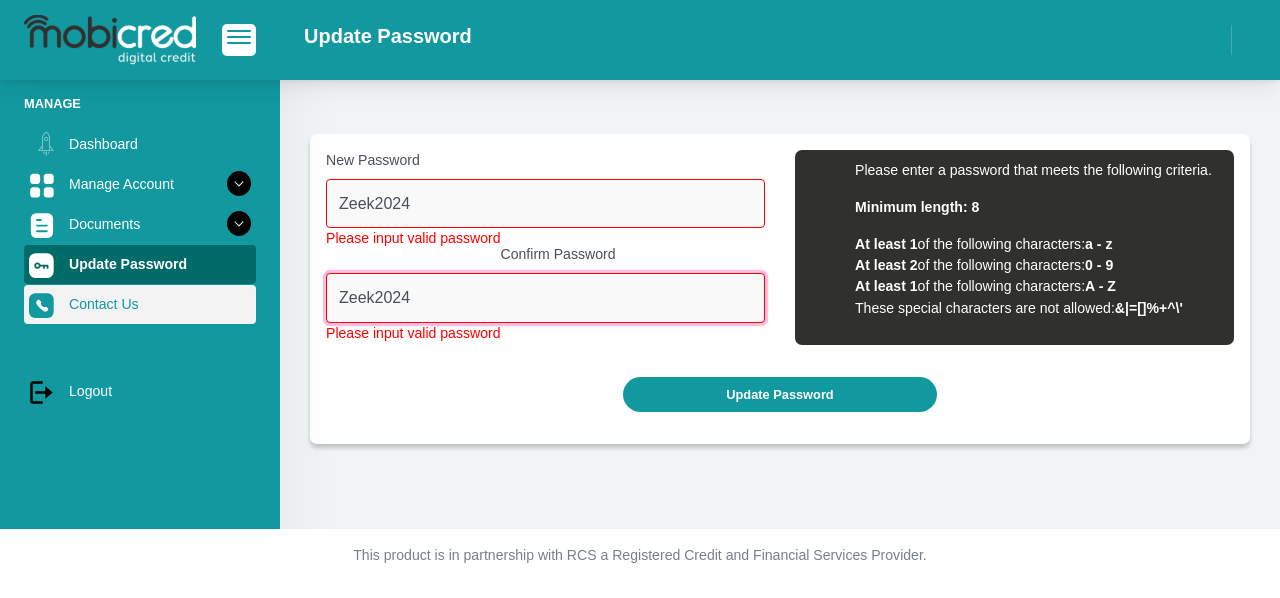 drag, startPoint x: 421, startPoint y: 299, endPoint x: 210, endPoint y: 290, distance: 211.19185 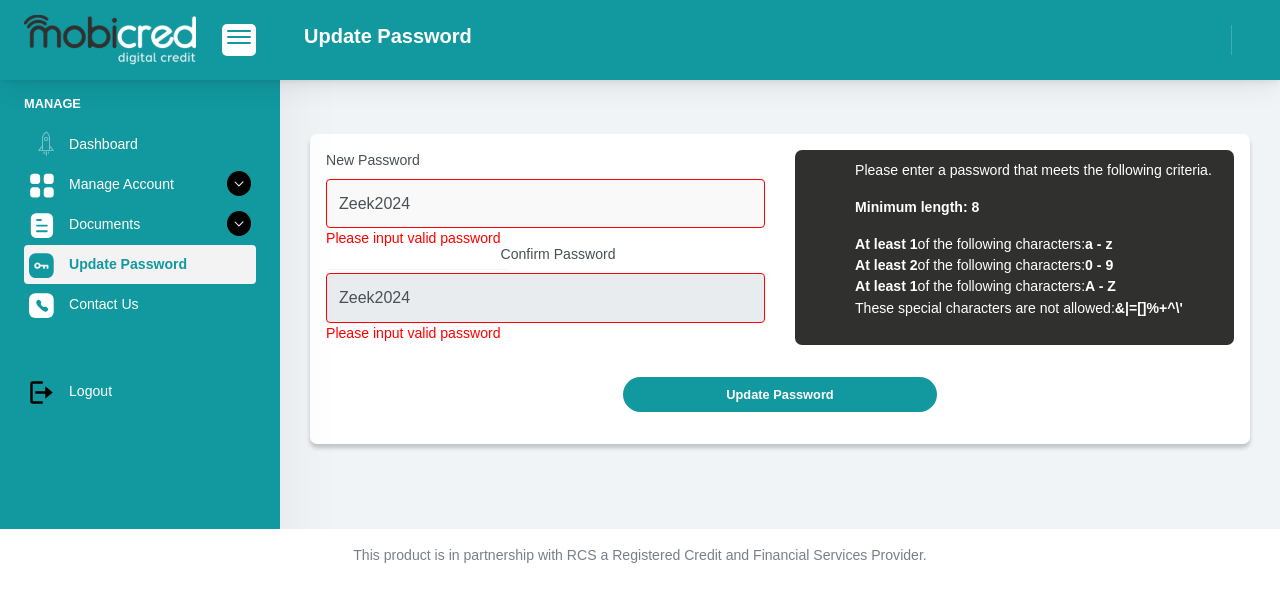 click on "Update Password" at bounding box center [140, 264] 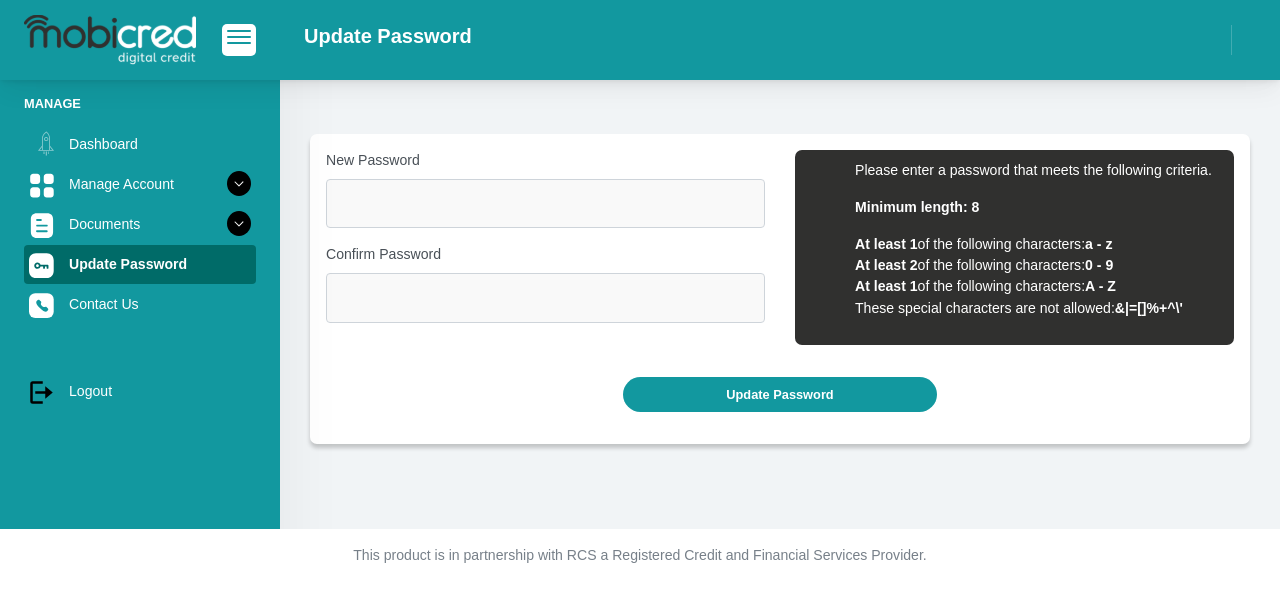 scroll, scrollTop: 0, scrollLeft: 0, axis: both 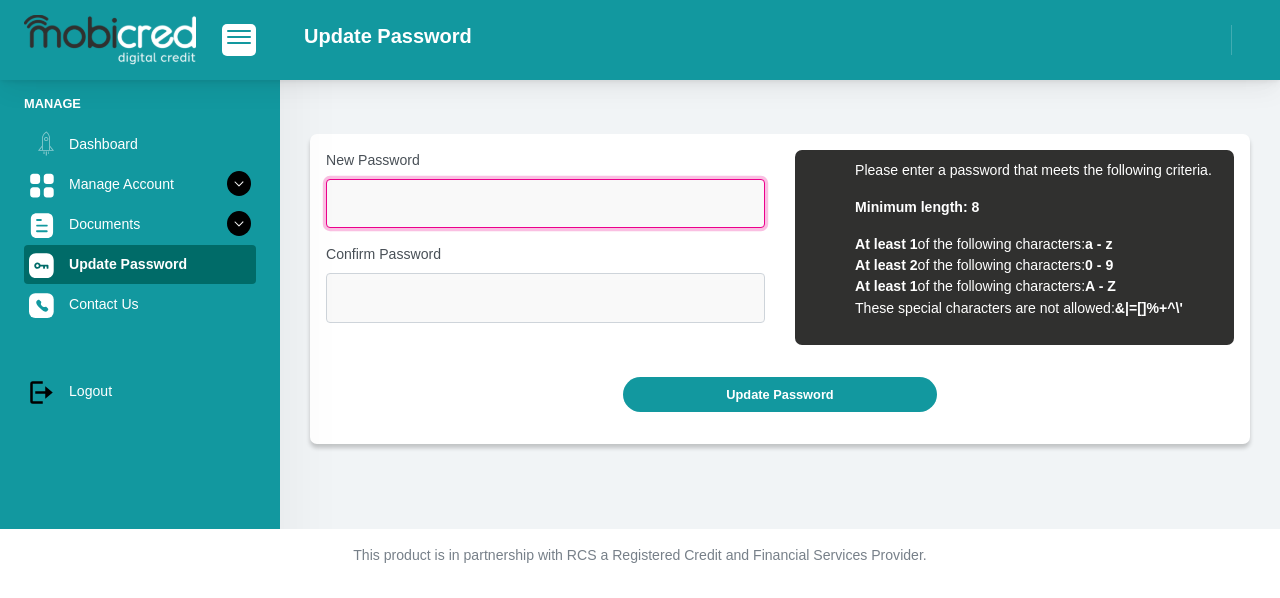 click on "New Password" at bounding box center [545, 203] 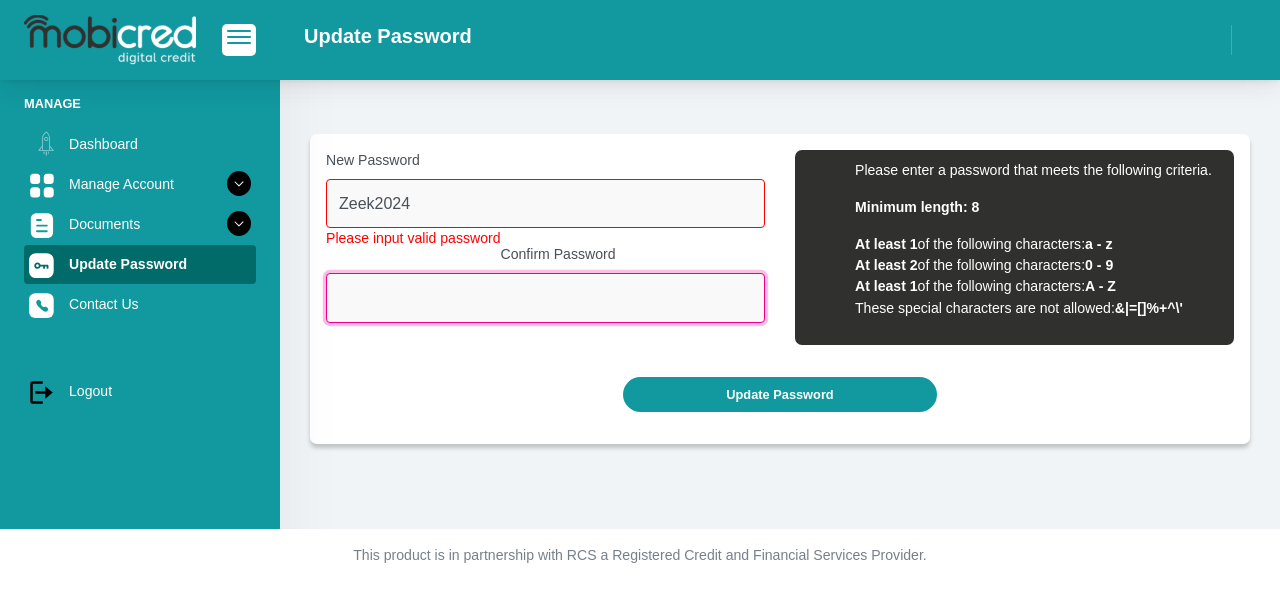 click on "Confirm Password" at bounding box center [545, 297] 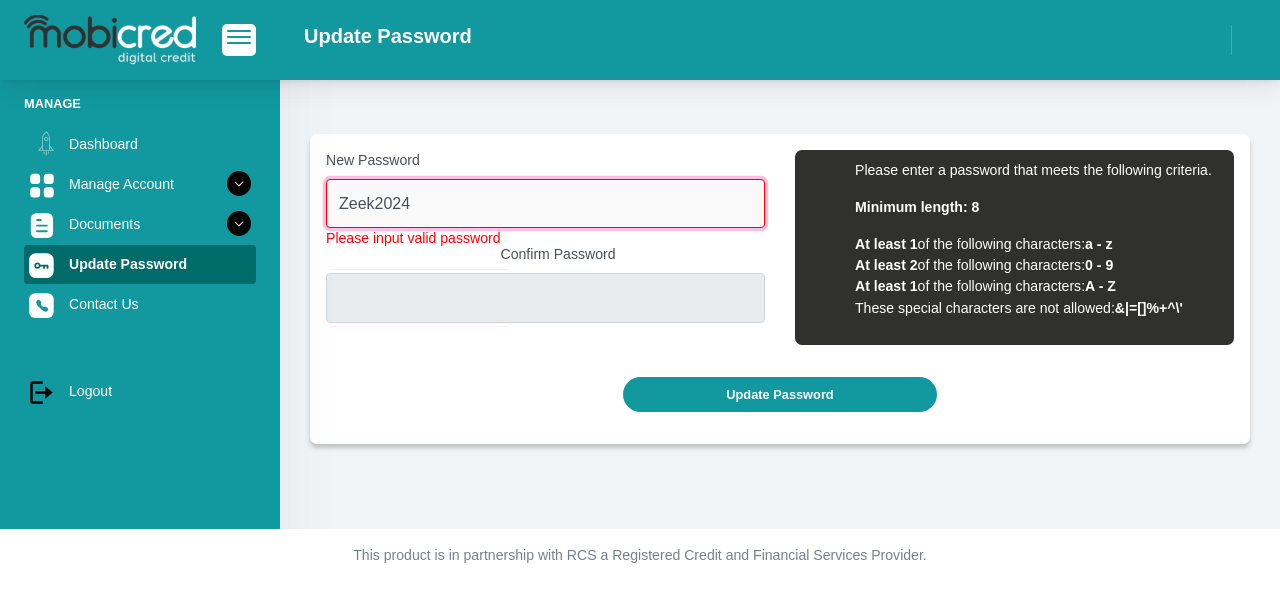 click on "Zeek2024" at bounding box center [545, 203] 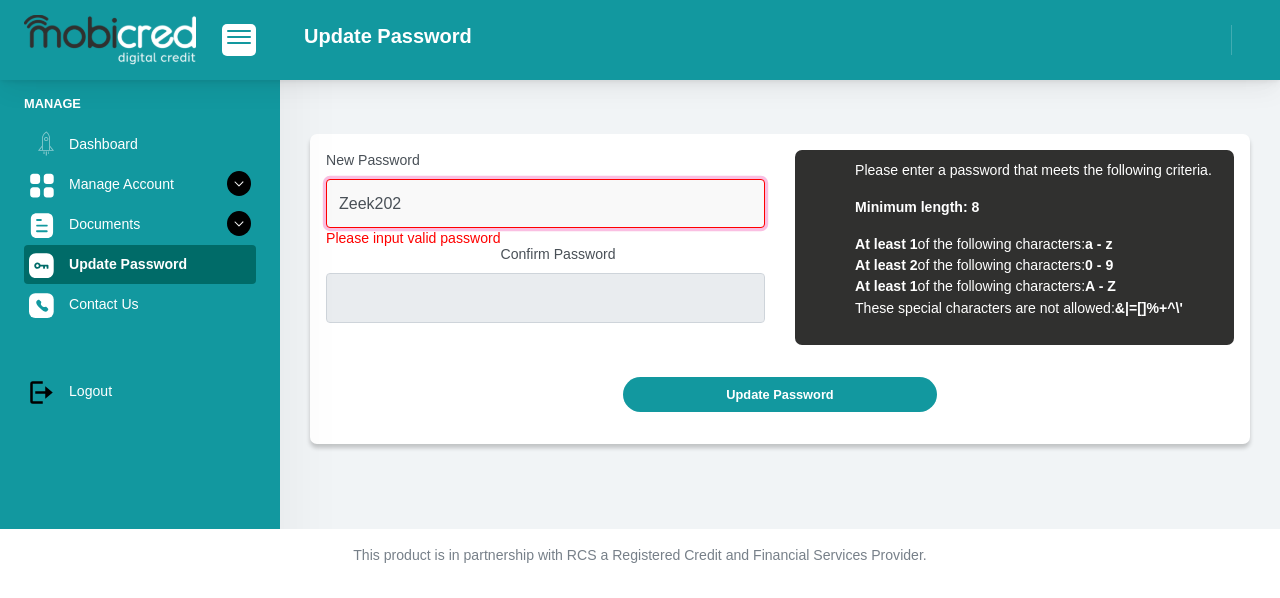 type on "Zeek2024" 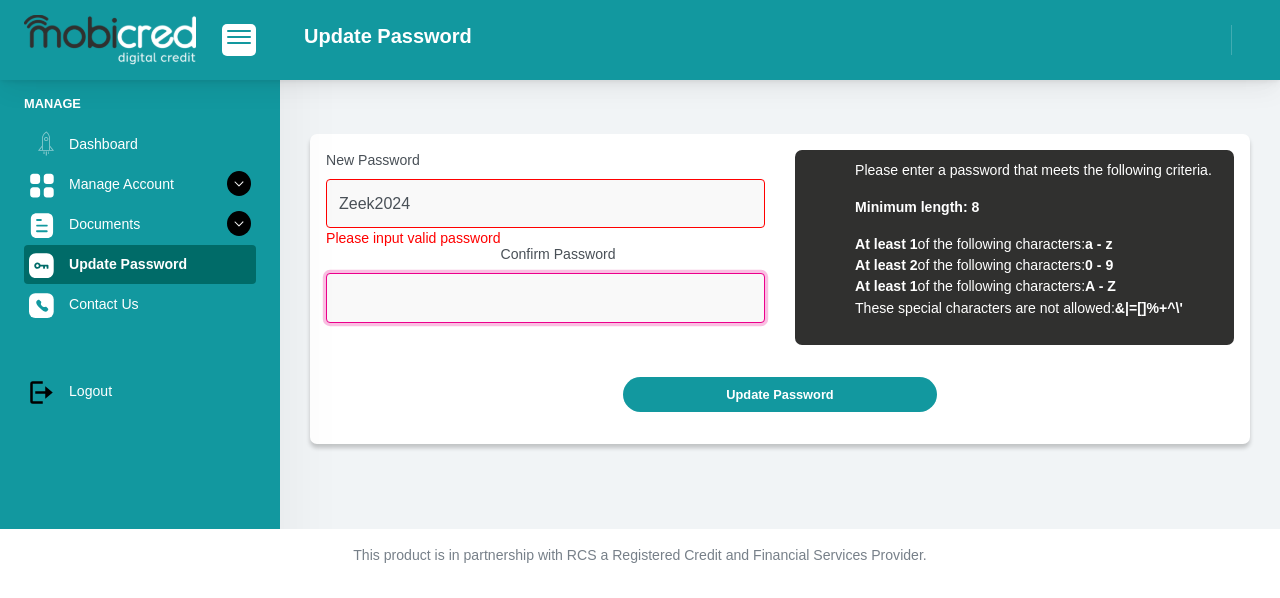 click on "Confirm Password" at bounding box center [545, 297] 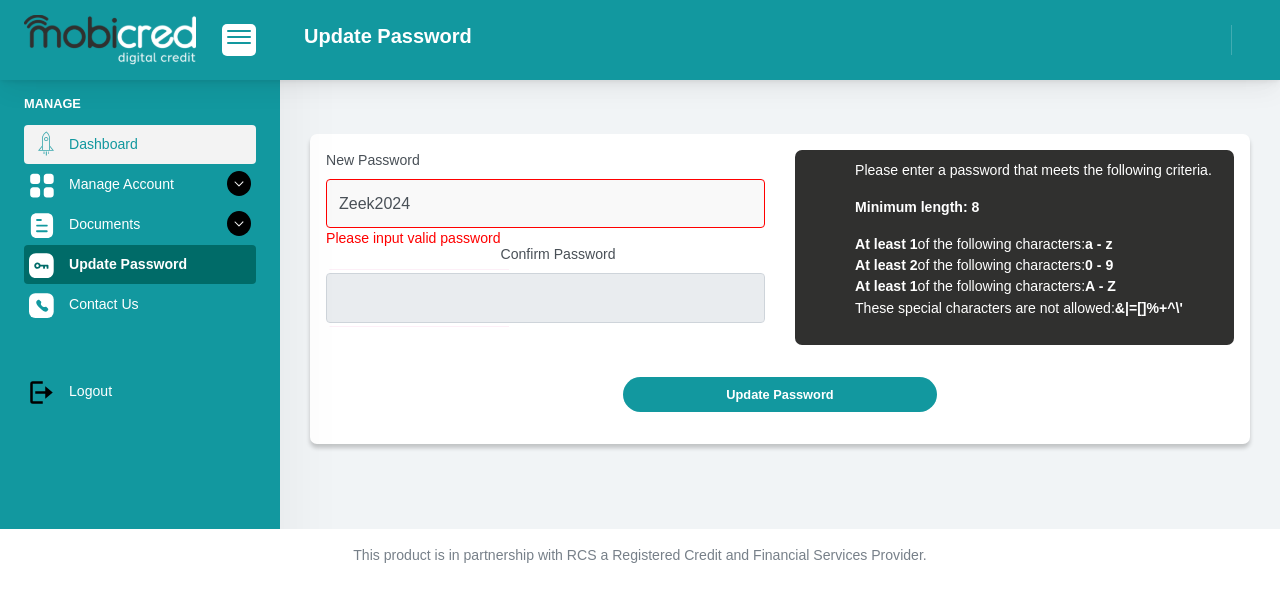 click on "Dashboard" at bounding box center [140, 144] 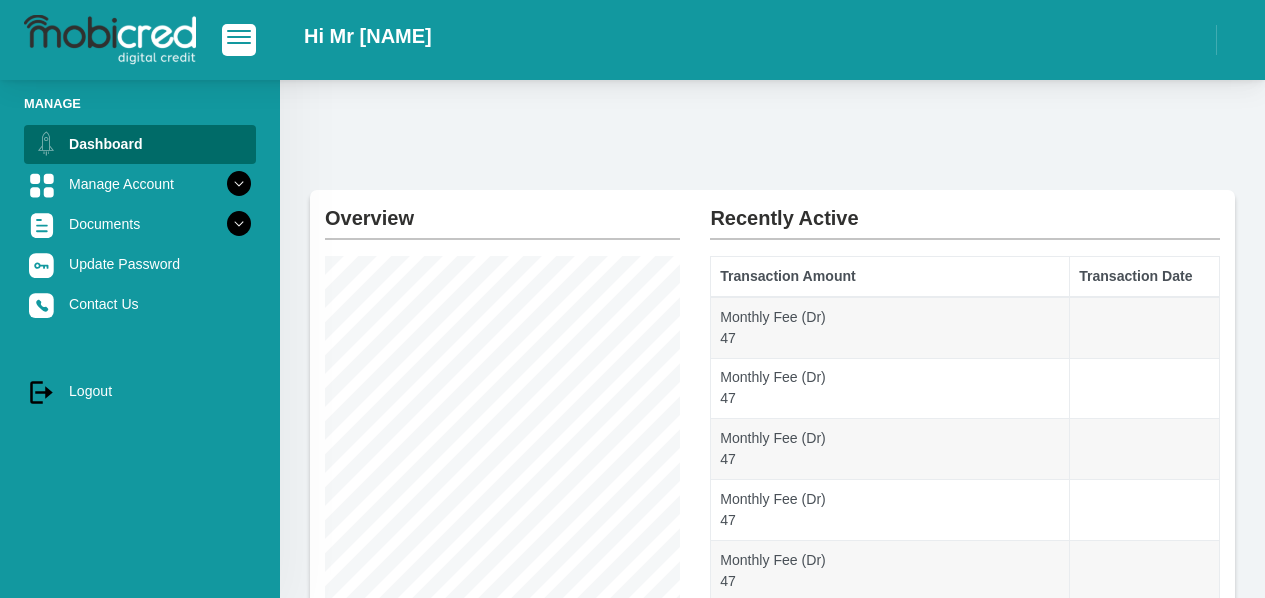 scroll, scrollTop: 0, scrollLeft: 0, axis: both 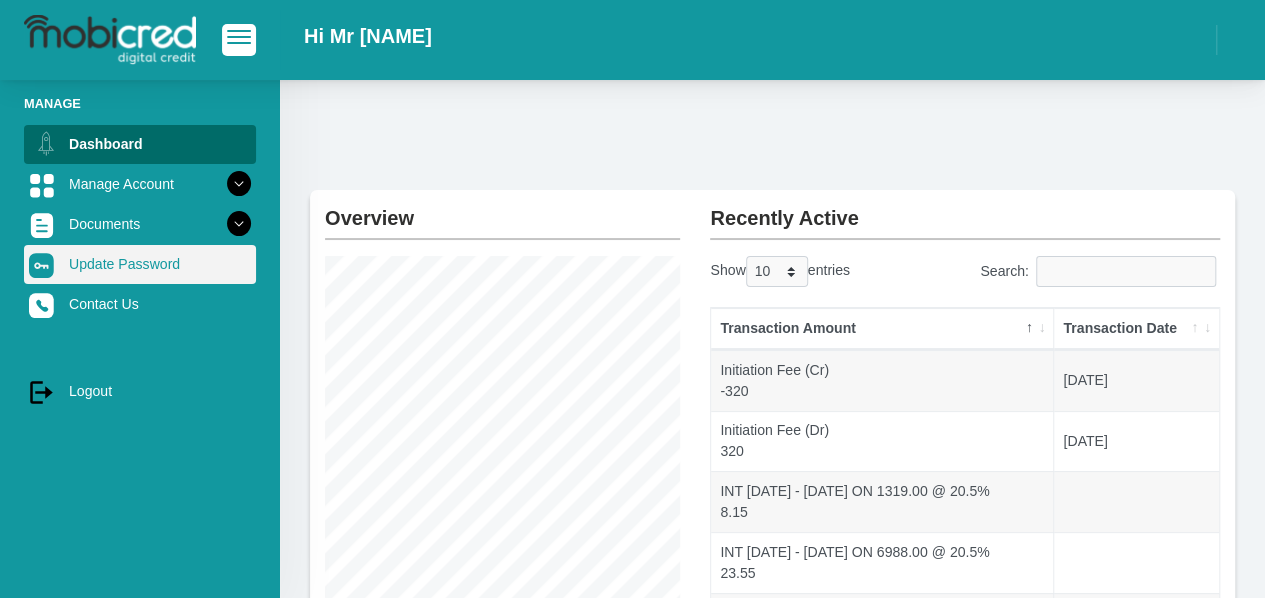 click on "Update Password" at bounding box center [140, 264] 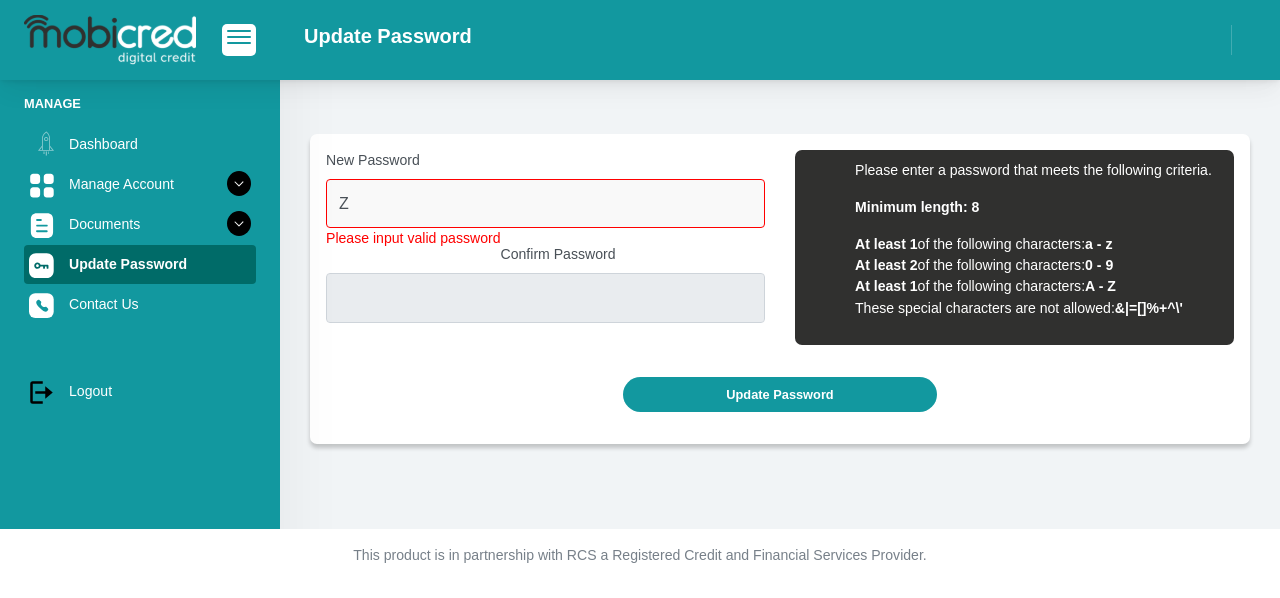 scroll, scrollTop: 0, scrollLeft: 0, axis: both 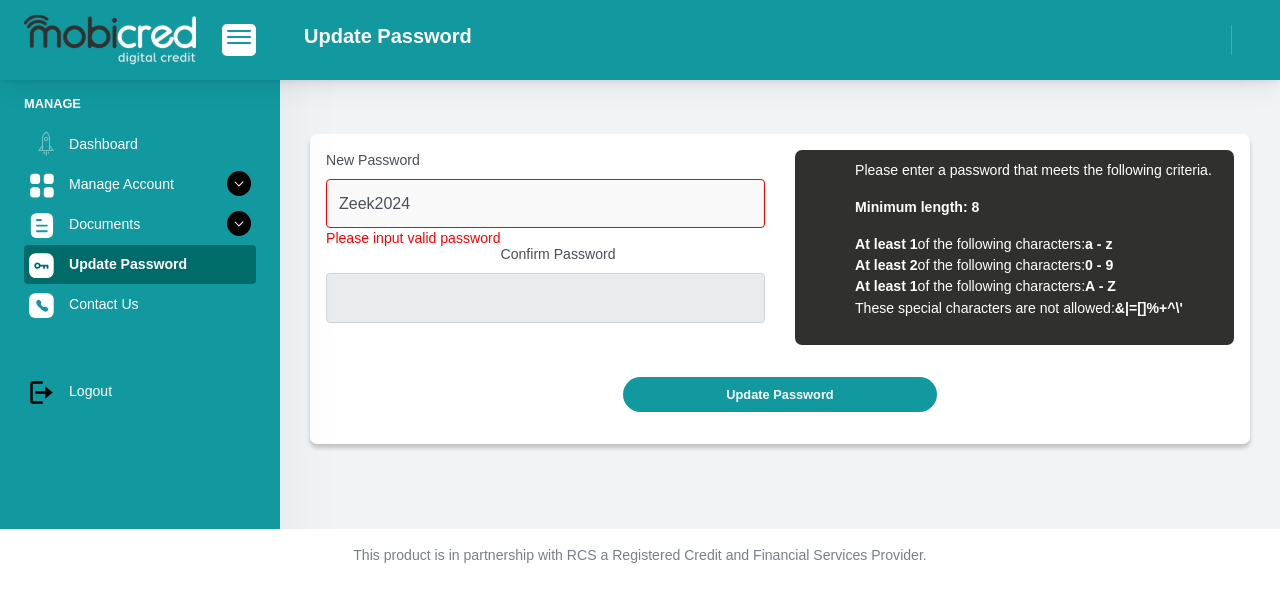 click on "Zeek2024" at bounding box center (545, 203) 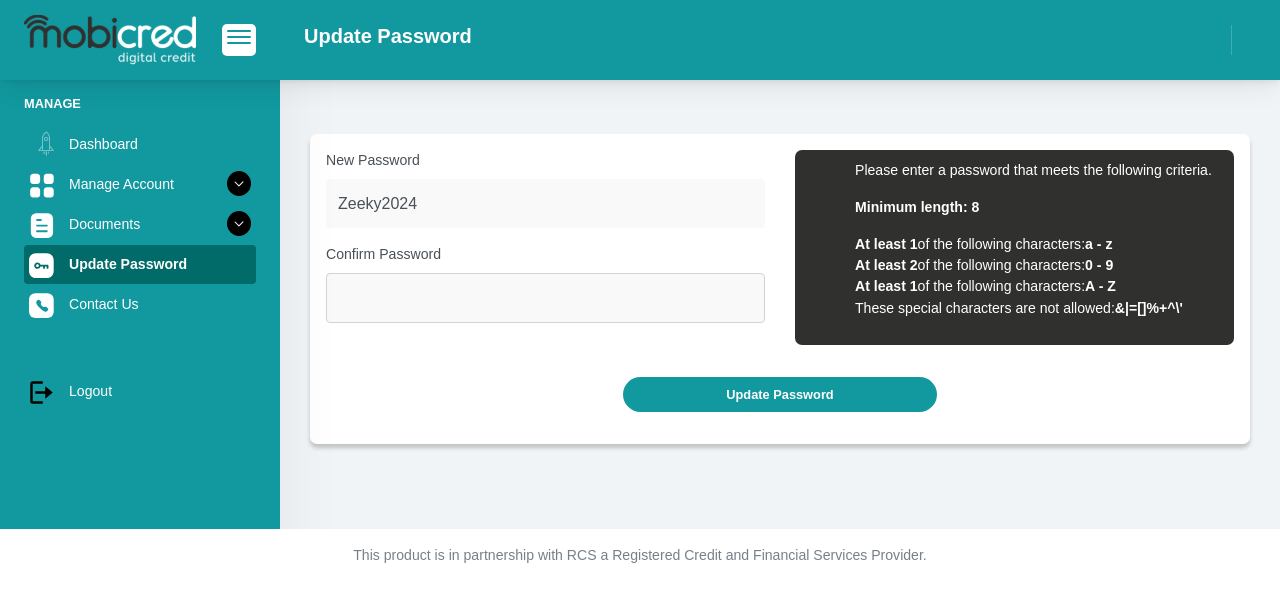type on "Zeeky2024" 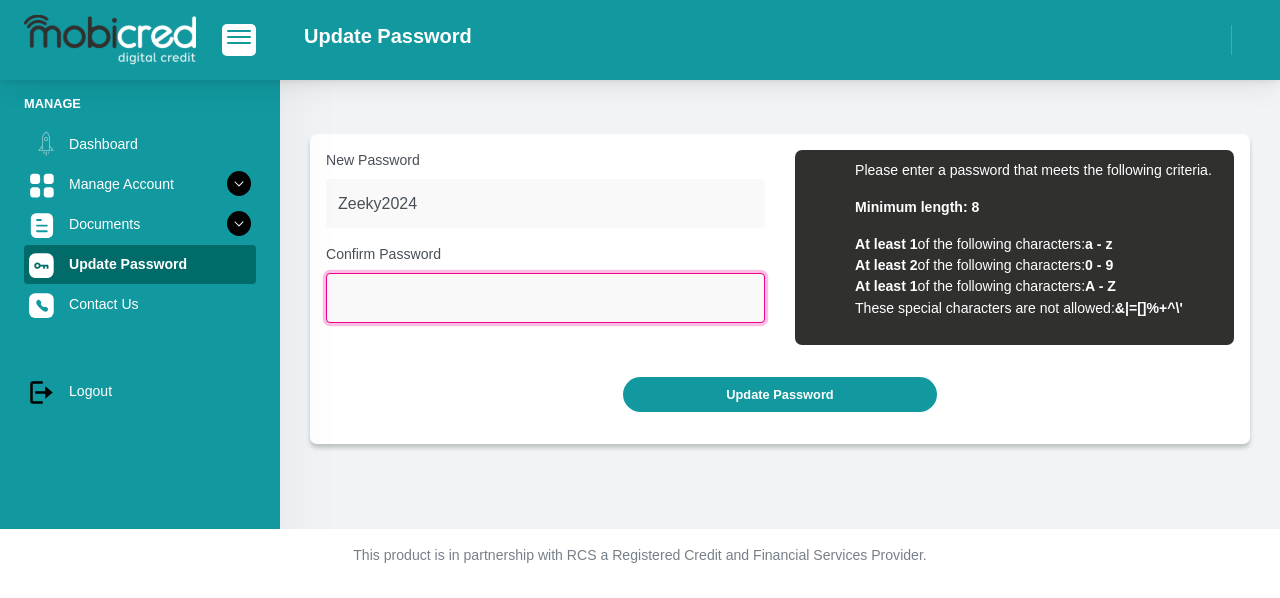 click on "Confirm Password" at bounding box center (545, 297) 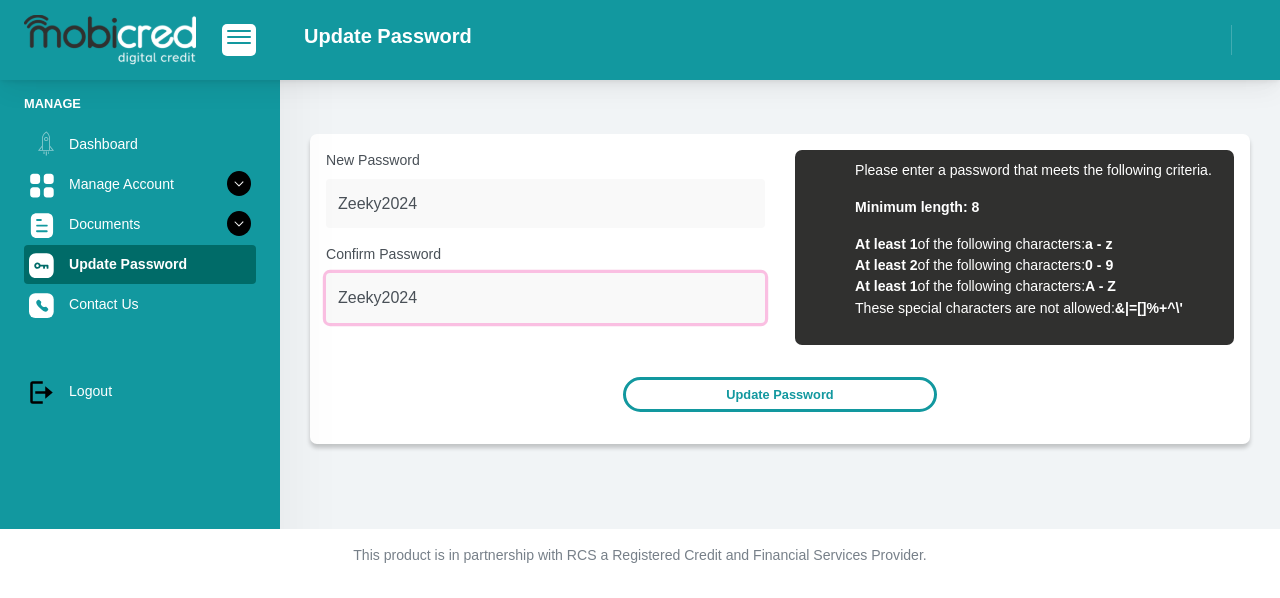 type on "Zeeky2024" 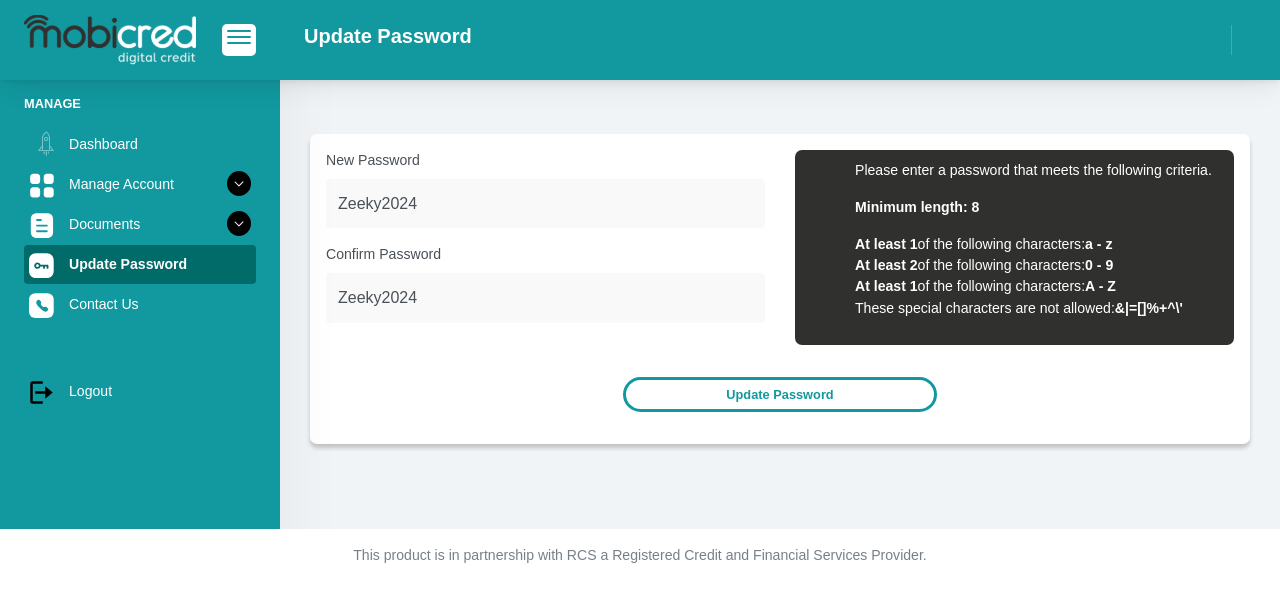 click on "Update Password" at bounding box center (779, 394) 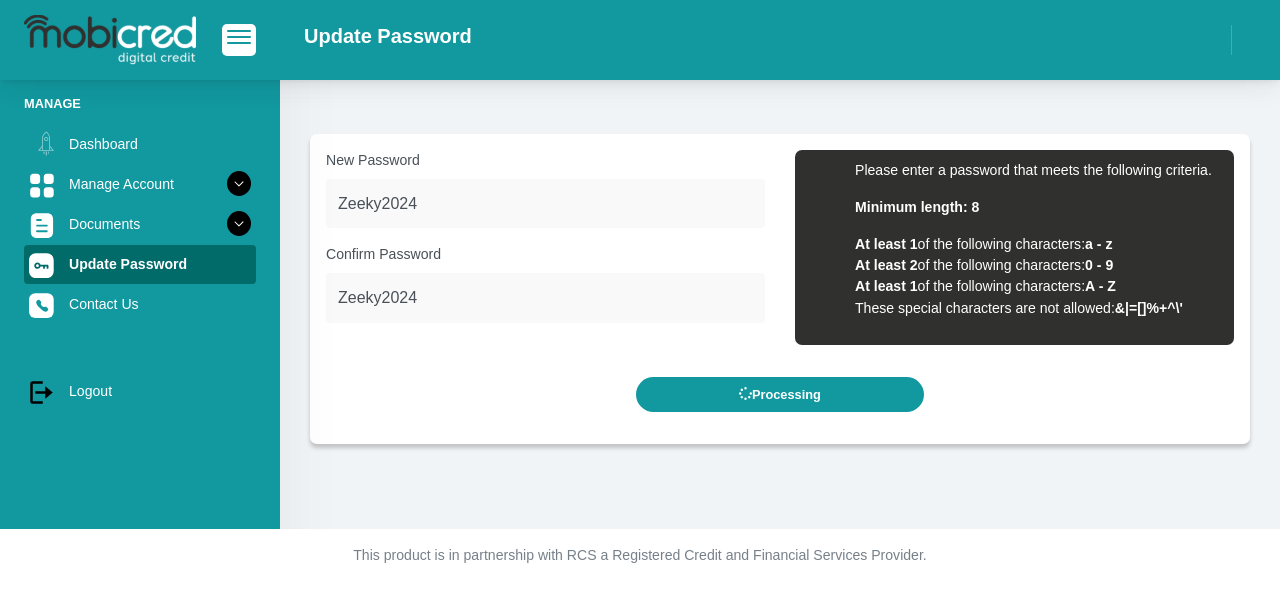 scroll, scrollTop: 0, scrollLeft: 0, axis: both 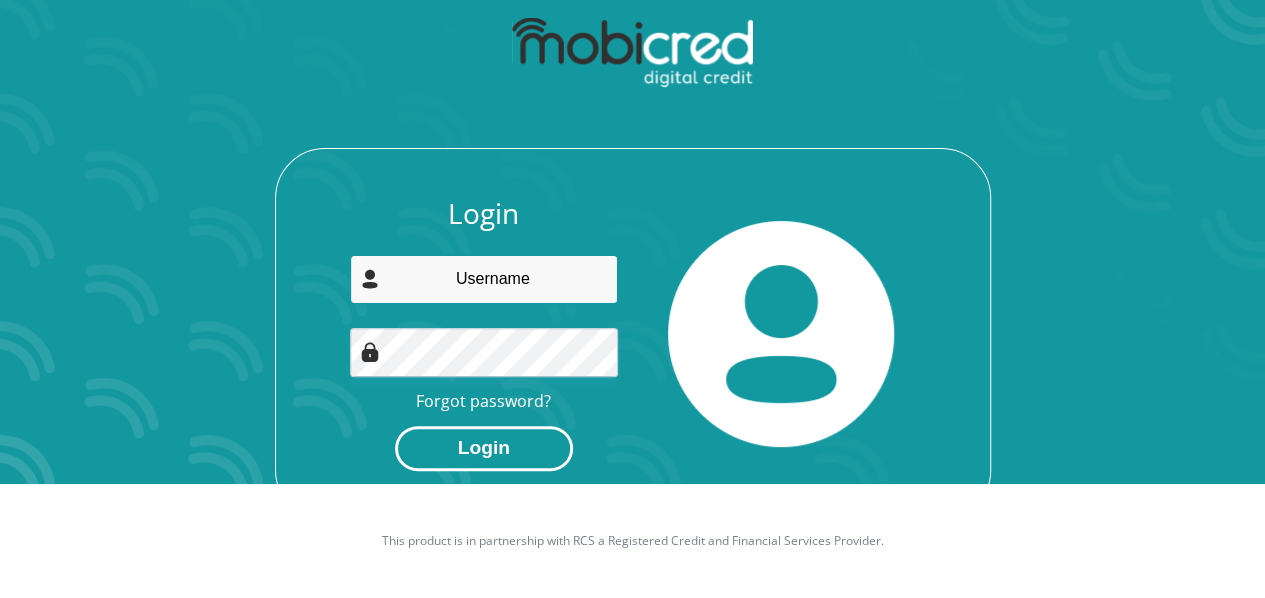 type on "[EMAIL]" 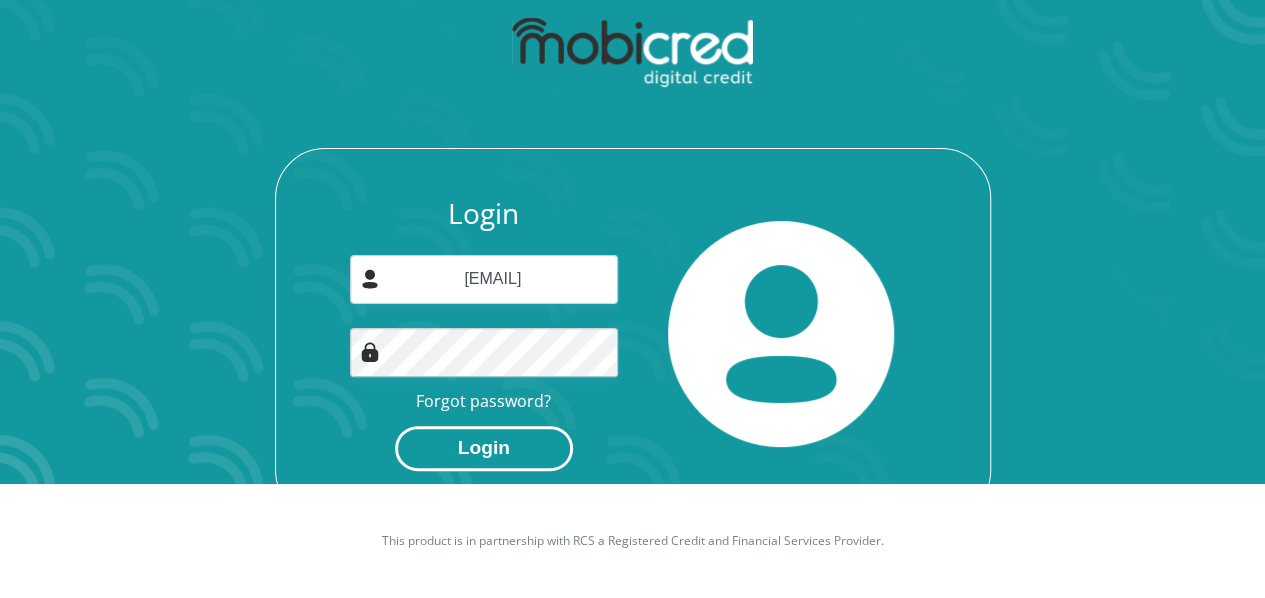 click on "This product is in partnership with RCS a Registered Credit and Financial Services Provider." at bounding box center (632, 541) 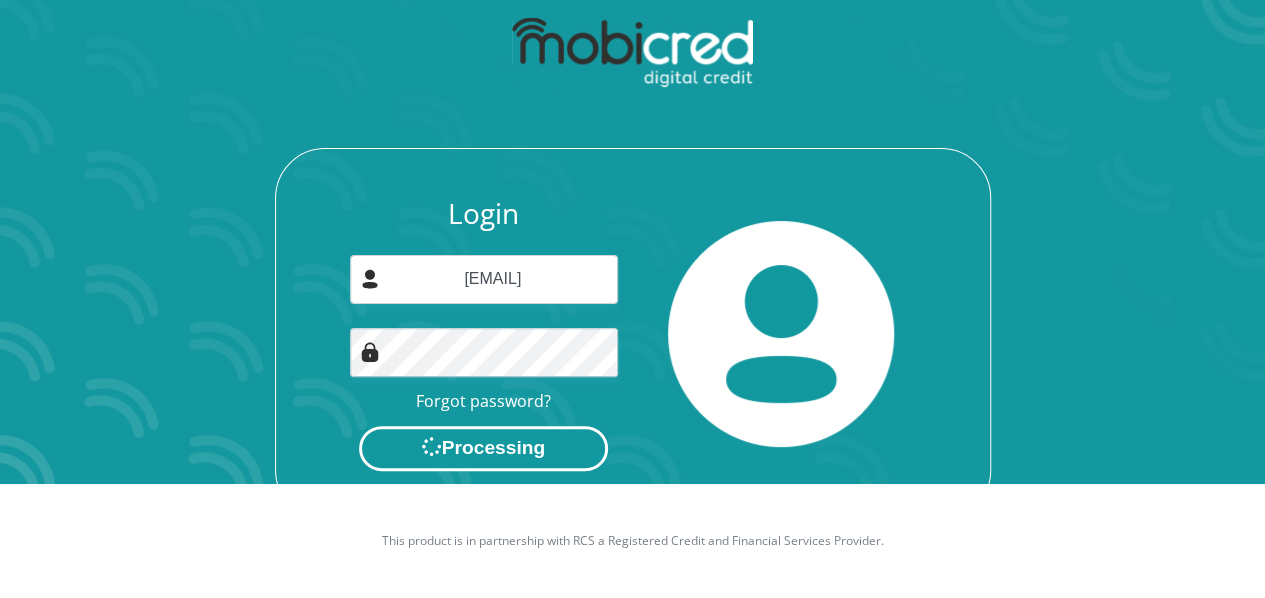 scroll, scrollTop: 0, scrollLeft: 0, axis: both 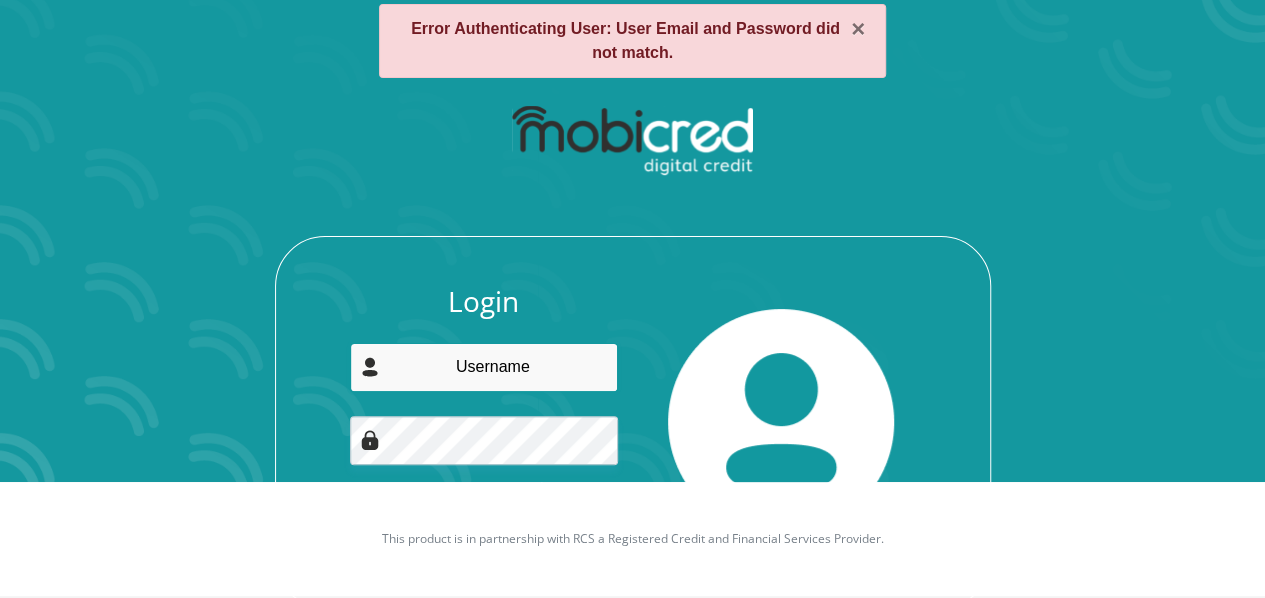 type on "priyeshen@gmail.com" 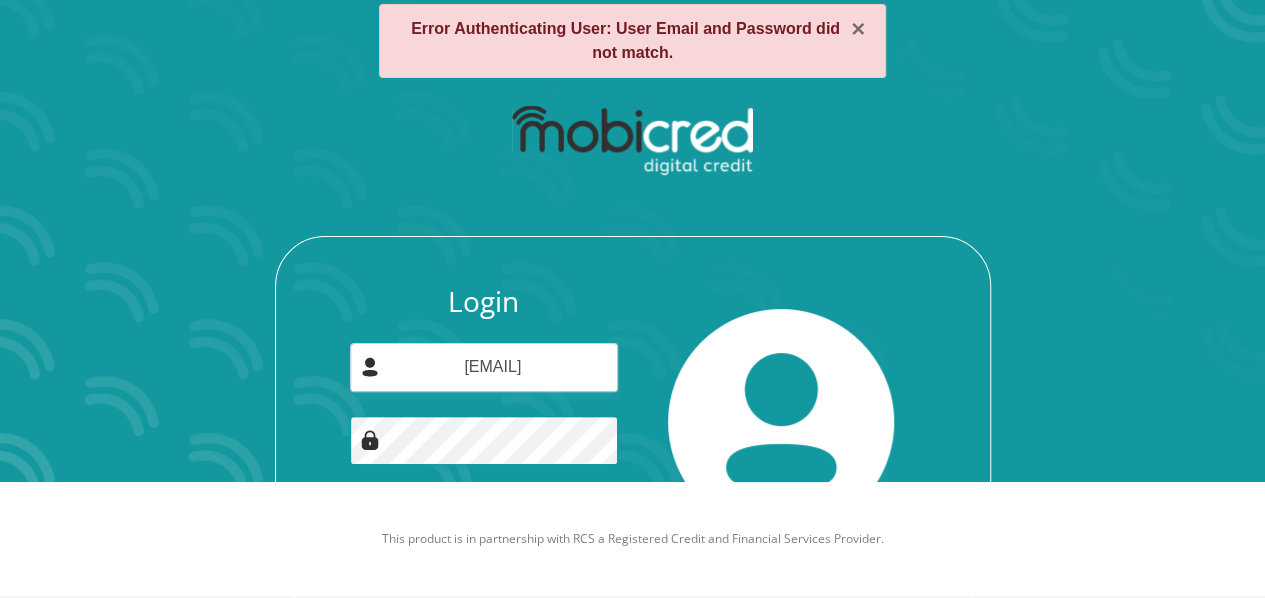 click on "Login" at bounding box center (484, 536) 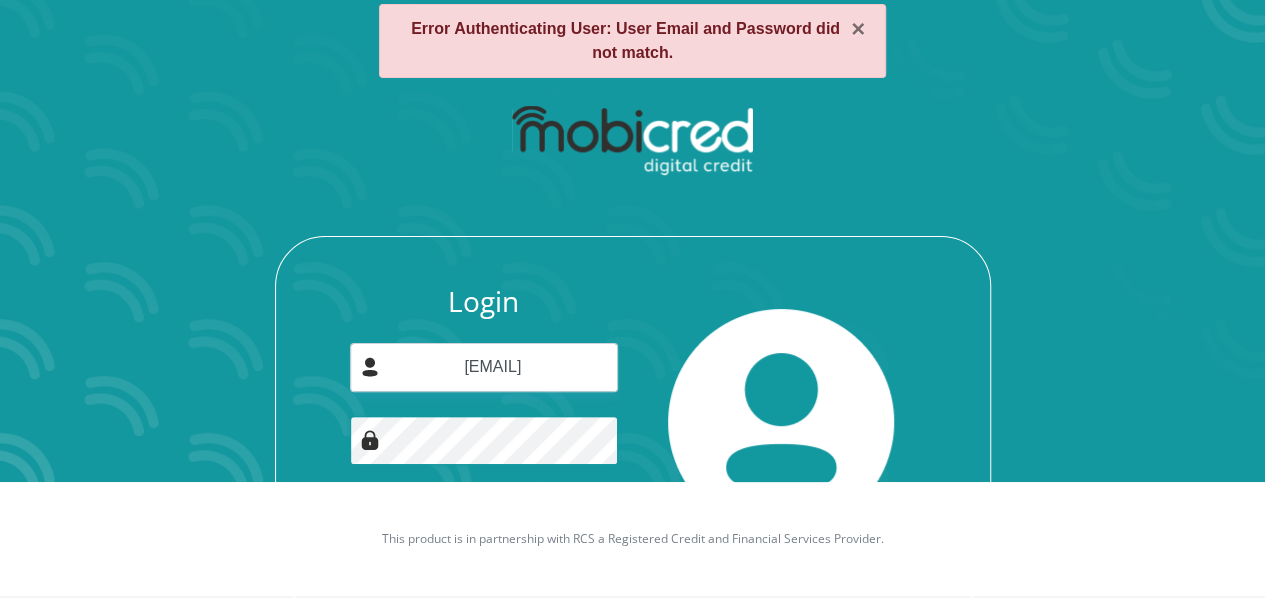 scroll, scrollTop: 0, scrollLeft: 0, axis: both 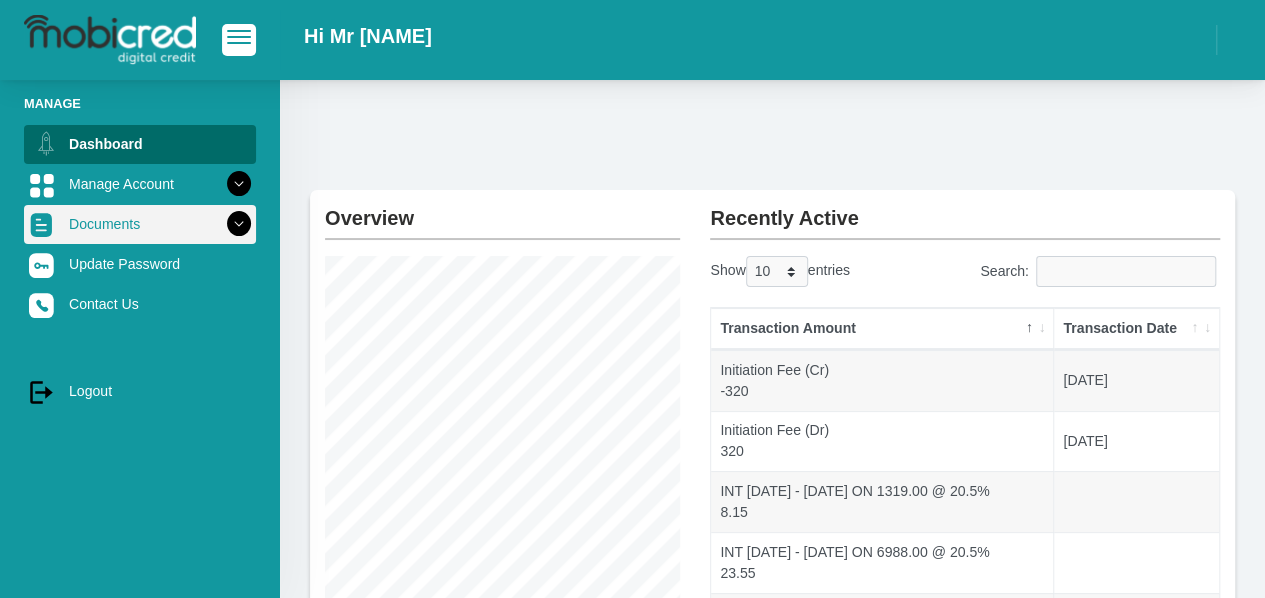 click at bounding box center [239, 224] 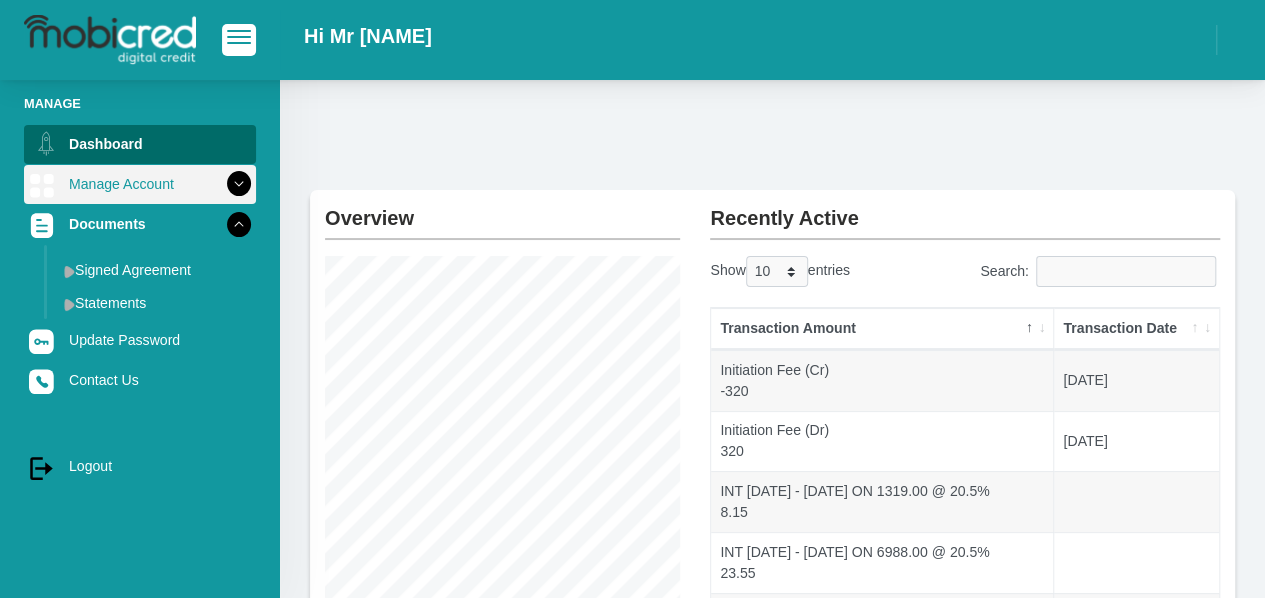click at bounding box center [239, 184] 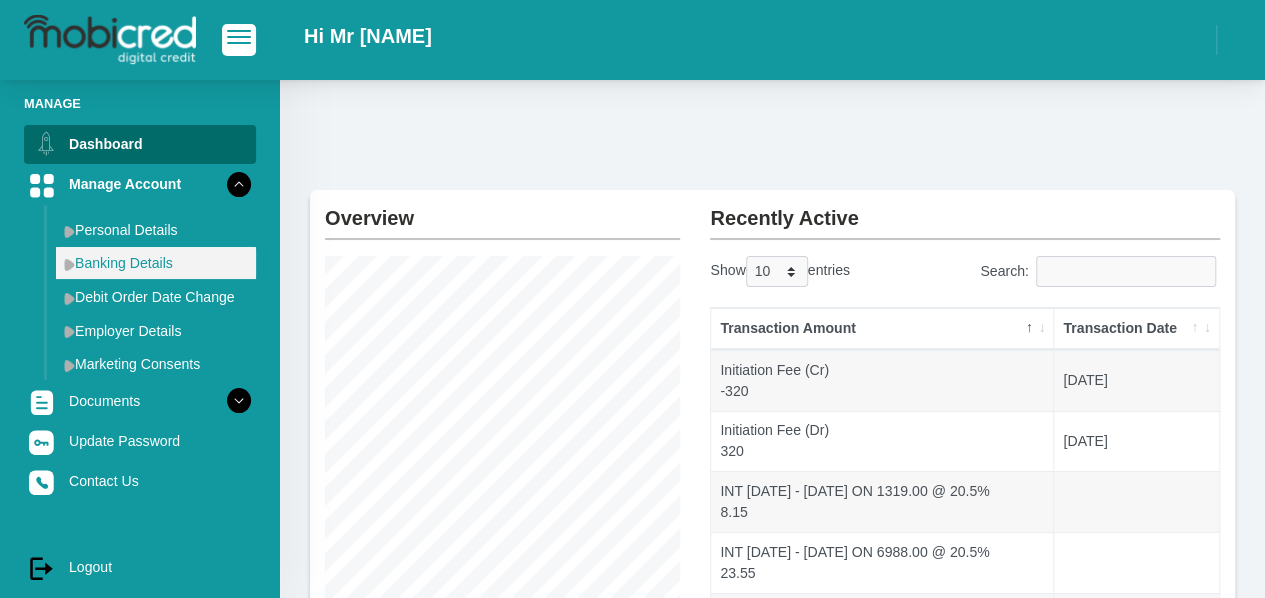 click on "Banking Details" at bounding box center [156, 263] 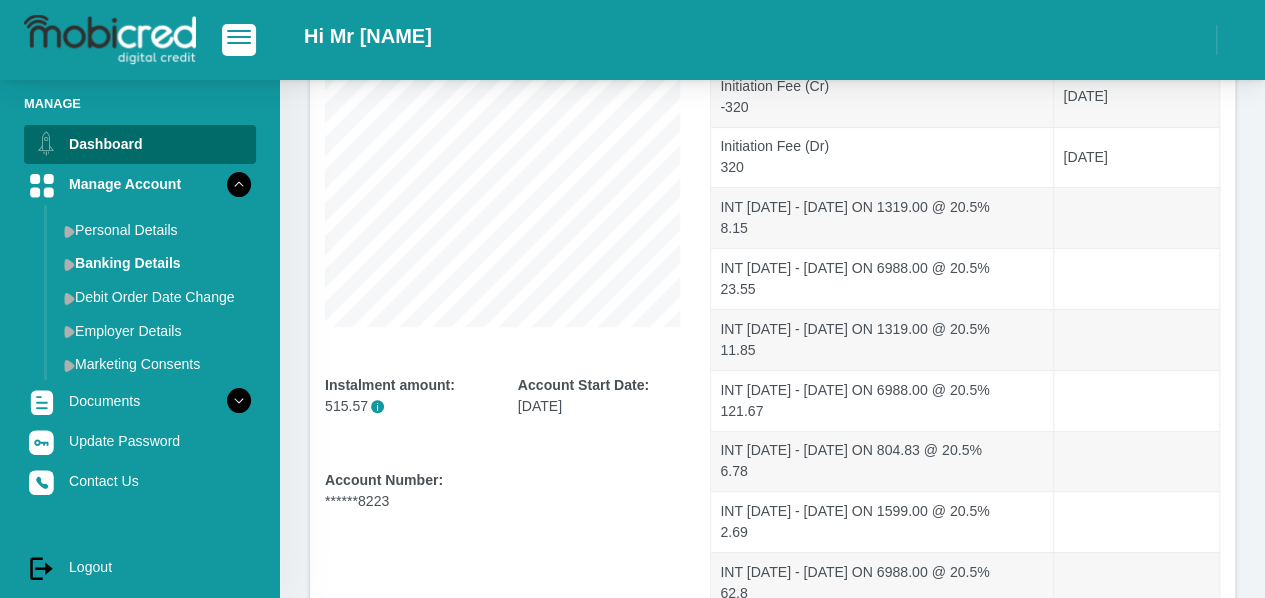 scroll, scrollTop: 285, scrollLeft: 0, axis: vertical 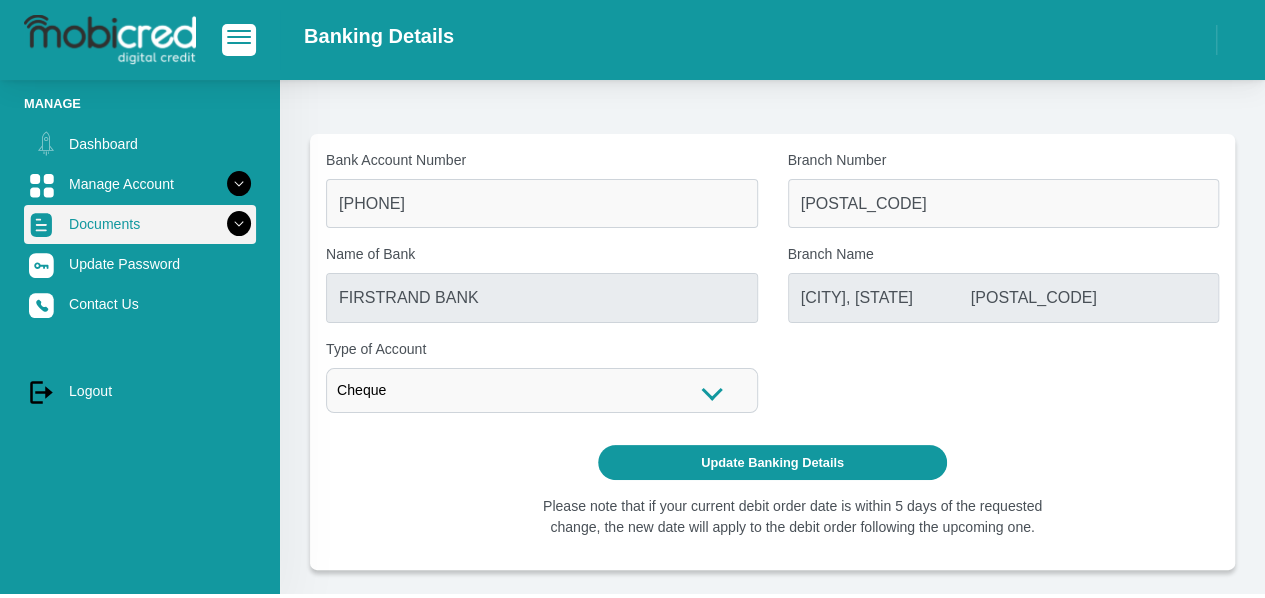 click at bounding box center (239, 224) 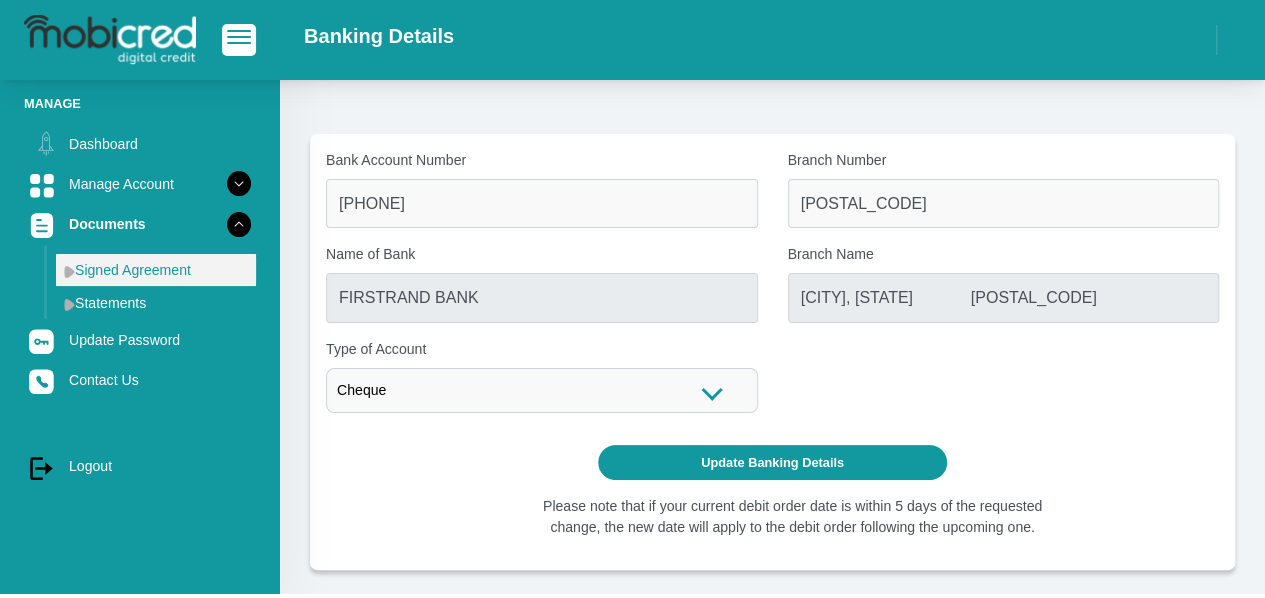 click on "Signed Agreement" at bounding box center (156, 270) 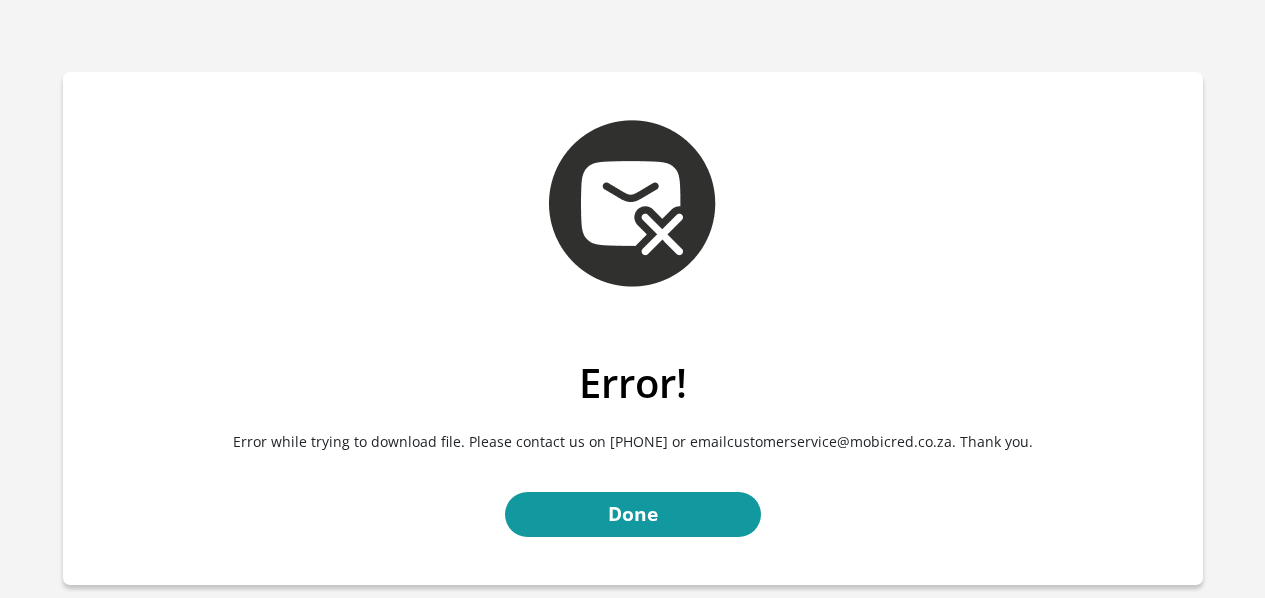 scroll, scrollTop: 0, scrollLeft: 0, axis: both 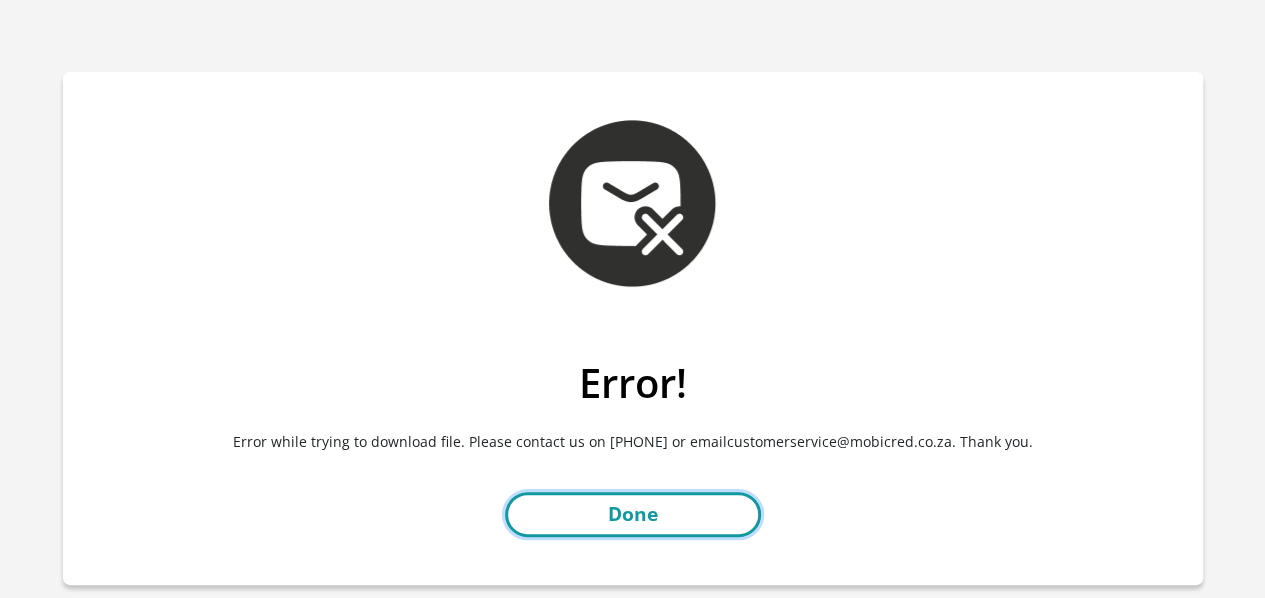 click on "Done" at bounding box center [633, 514] 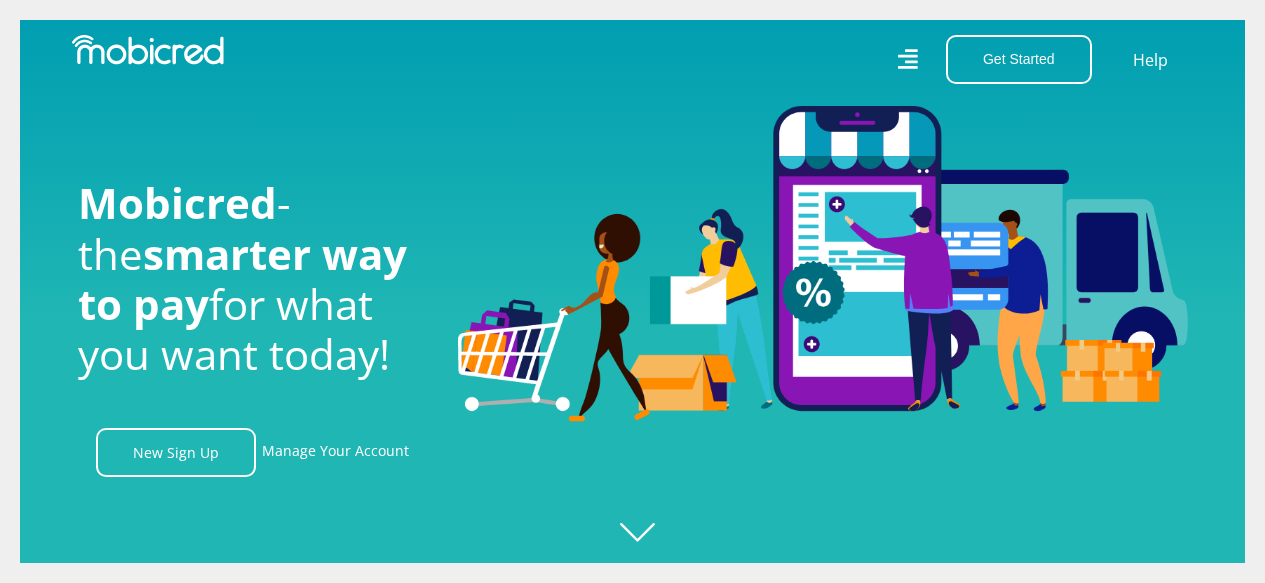 scroll, scrollTop: 0, scrollLeft: 0, axis: both 